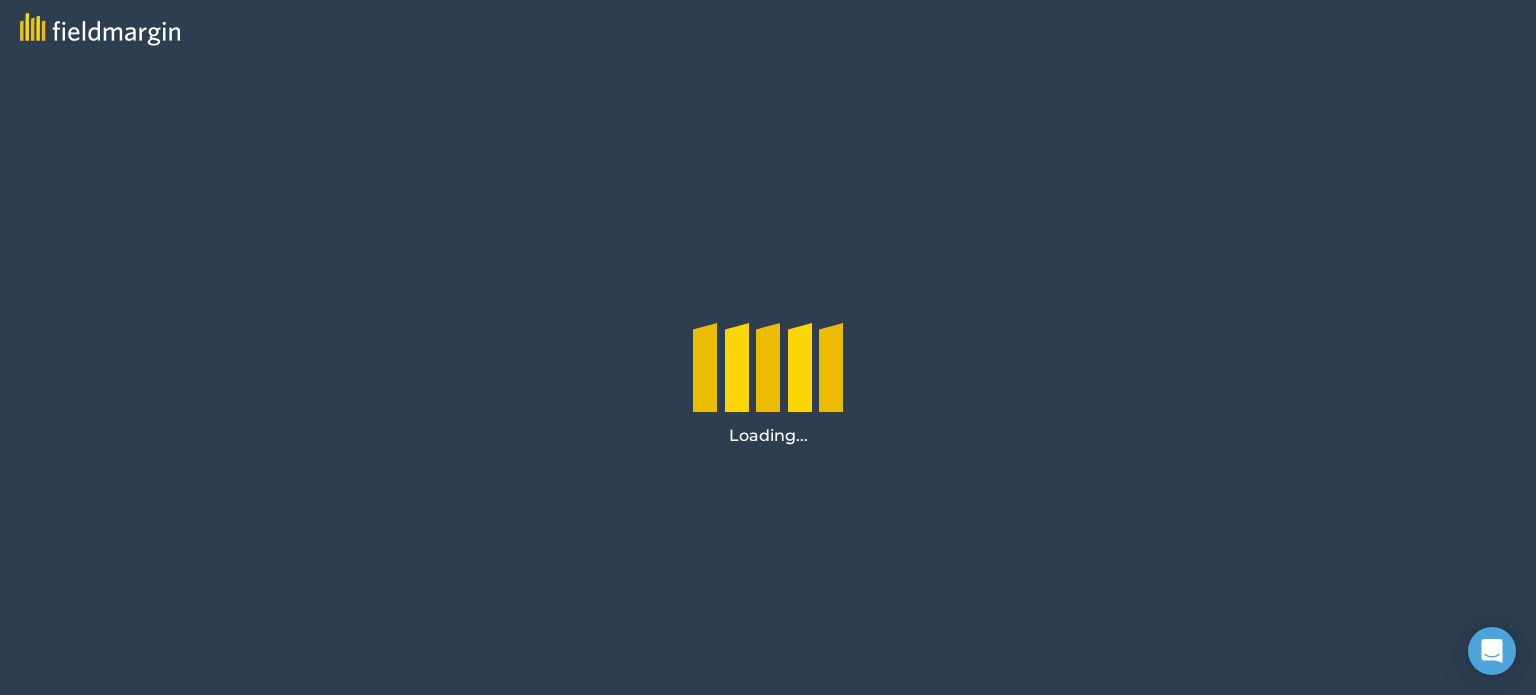 scroll, scrollTop: 0, scrollLeft: 0, axis: both 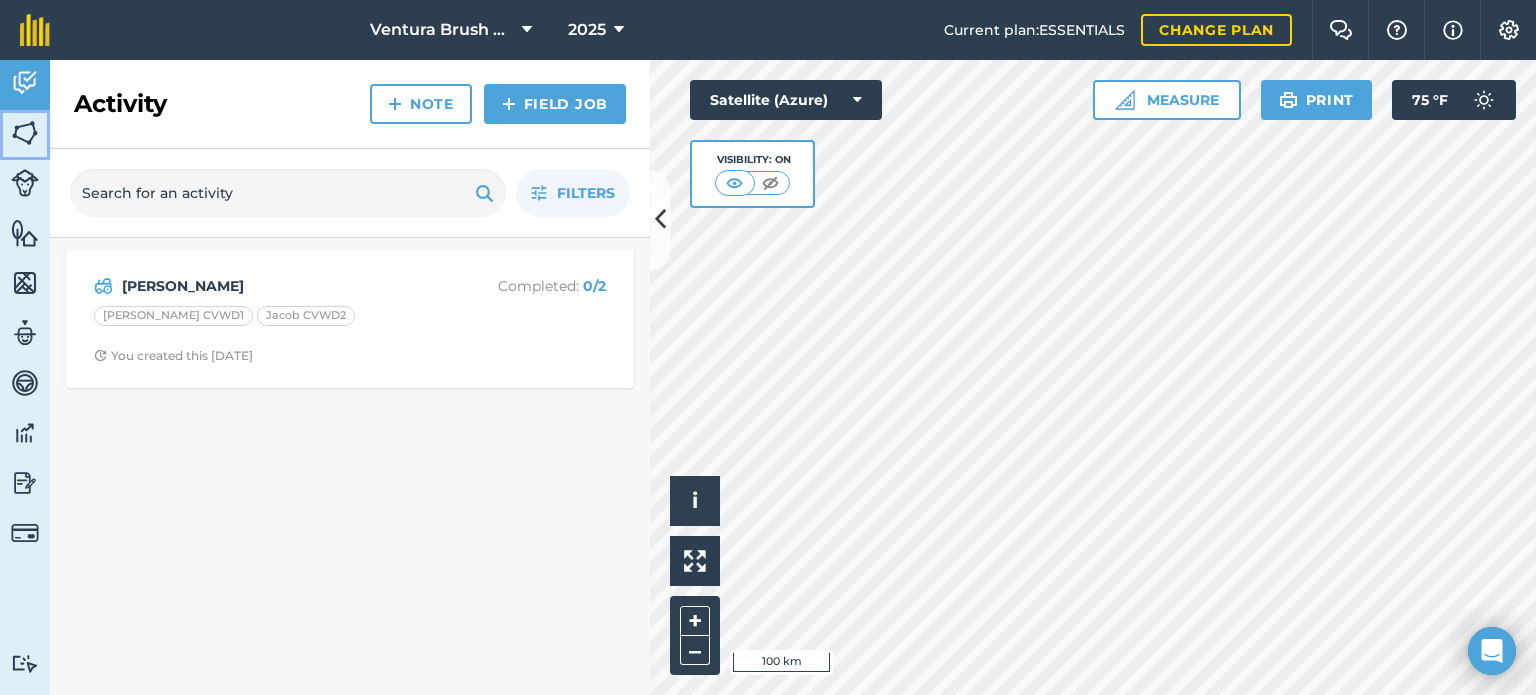 click at bounding box center [25, 133] 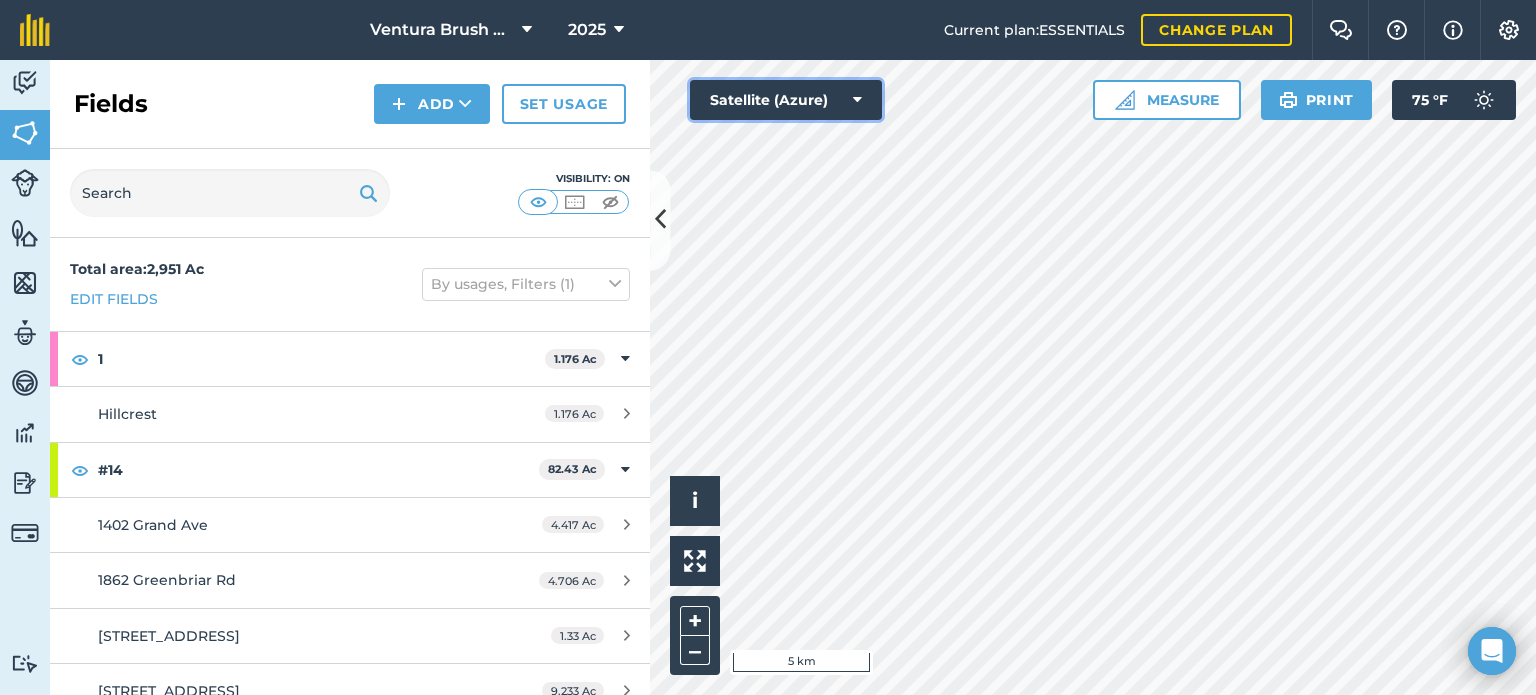 click on "Satellite (Azure)" at bounding box center [786, 100] 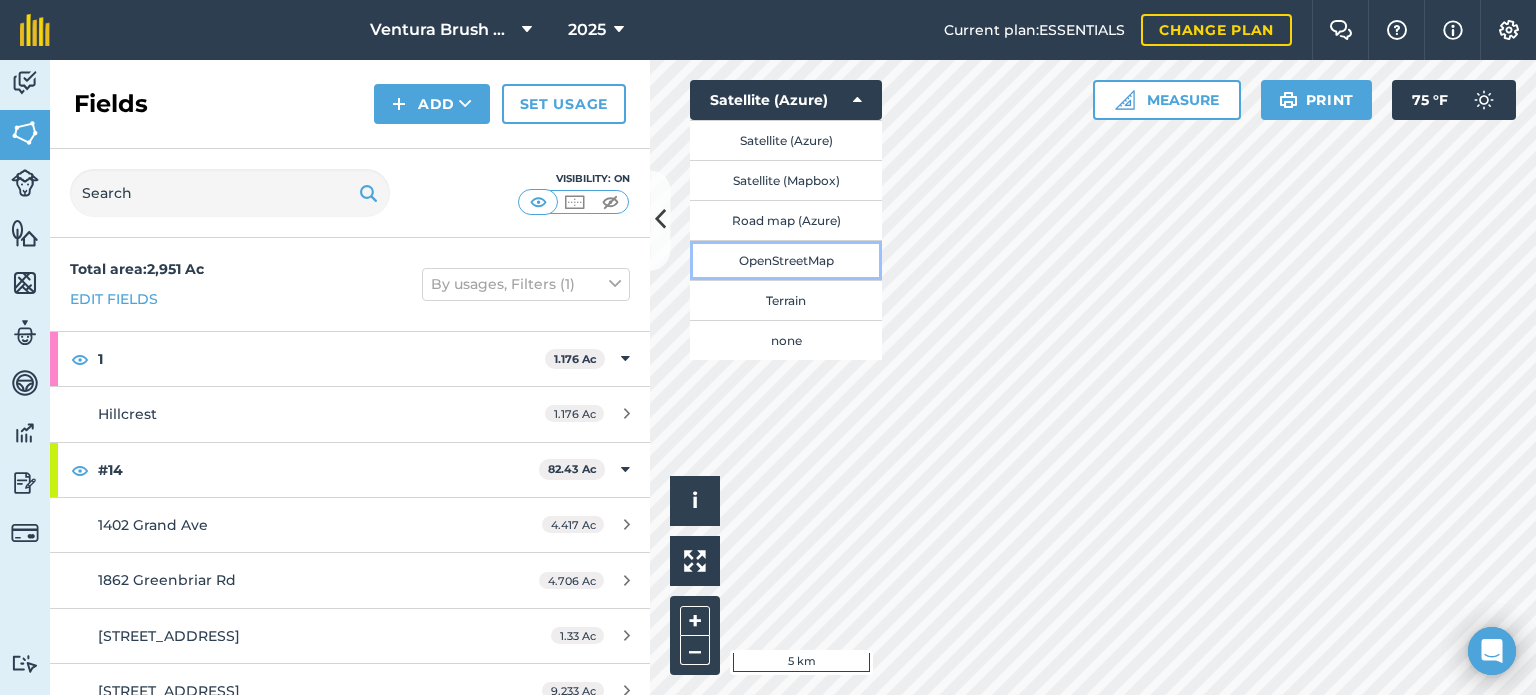 click on "OpenStreetMap" at bounding box center [786, 260] 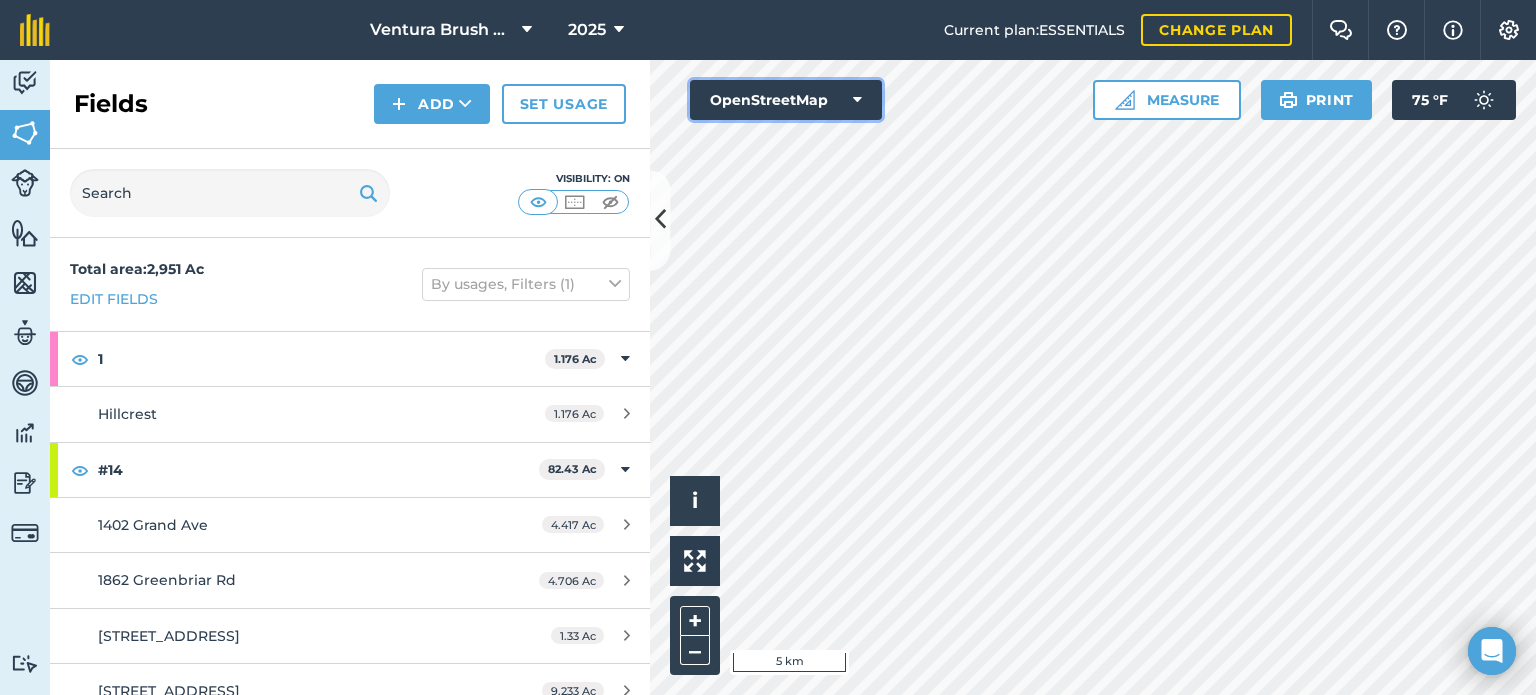 click on "OpenStreetMap" at bounding box center [786, 100] 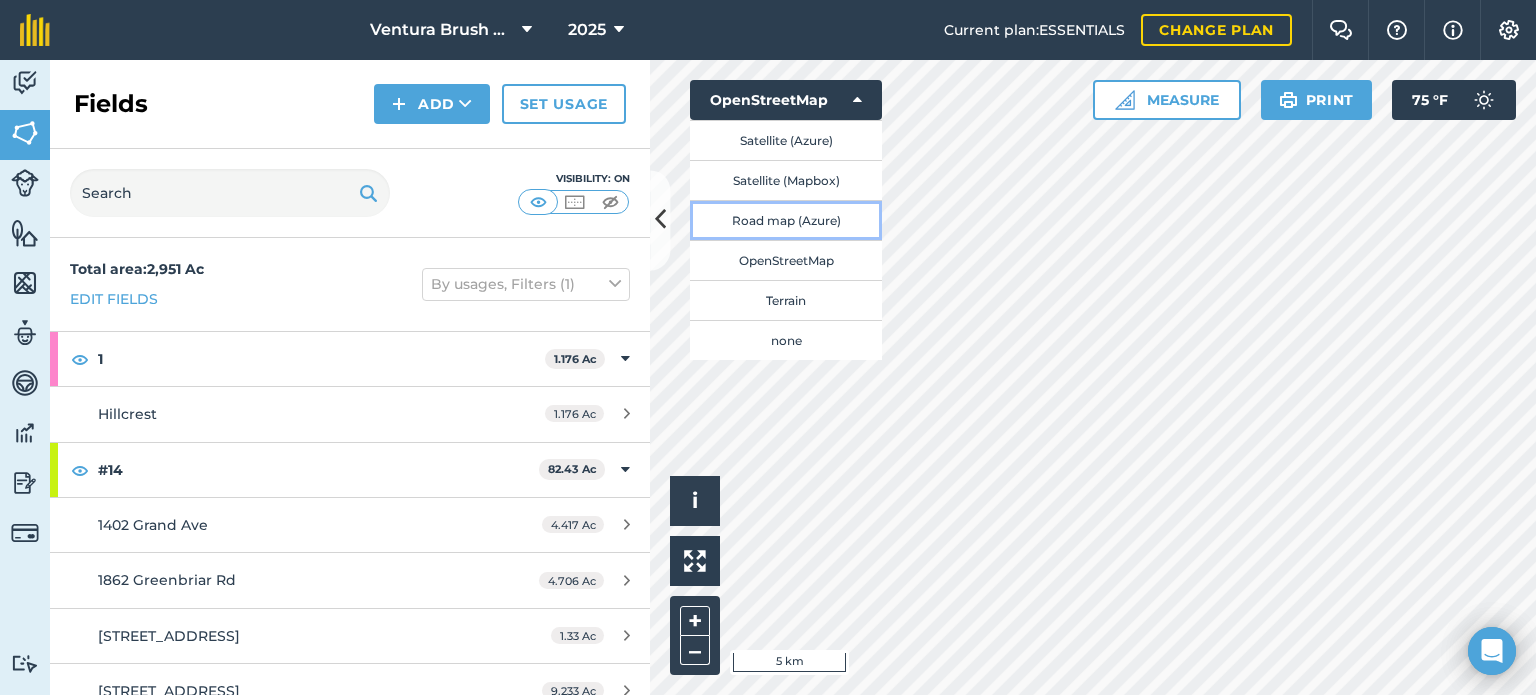 click on "Road map (Azure)" at bounding box center [786, 220] 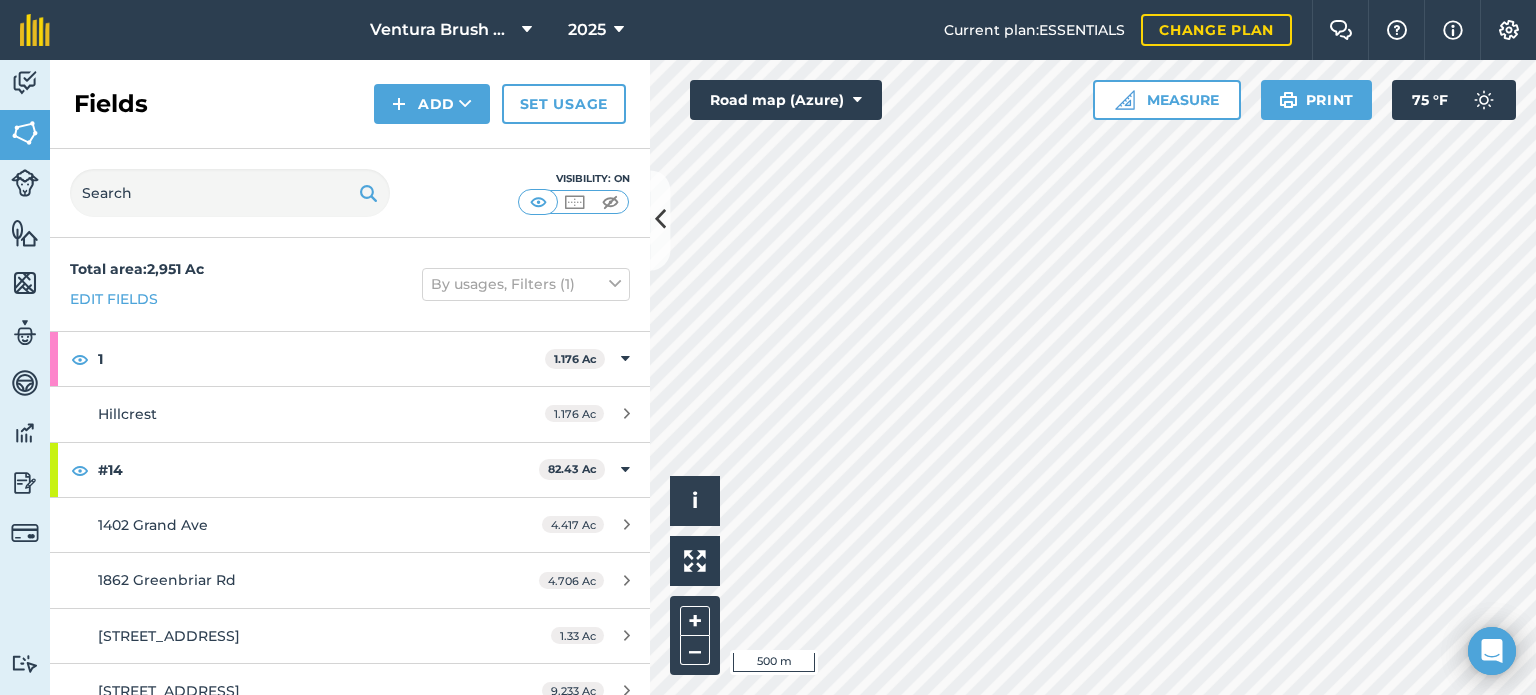 click on "Ventura Brush Goats  2025 Current plan :  ESSENTIALS   Change plan Farm Chat Help Info Settings Ventura Brush Goats   -  2025 Reproduced with the permission of  Microsoft Printed on  [DATE] Field usages No usage set 1 2 3 4 6 7 #10 #11 #12 #13 #14 #15 #25 #3 #4 #5 #6 #7 #8 #9 Burn Corner Cows Herding Route Horses LIMES Livestock Not Targeted  [PERSON_NAME] 4 Proximo Area Start Targeted Area Targeted Area Reduced Targeted Areas Thacher 7th area apprx 3 days Treated Area Vegetated Area Veggies Week 1 Week 2 Feature types Trees Water Activity Fields Livestock Features Maps Team Vehicles Data Reporting Billing Tutorials Tutorials Fields   Add   Set usage Visibility: On Total area :  2,951   Ac Edit fields By usages, Filters (1) 1 1.176   Ac Hillcrest 1.176   Ac #14 82.43   Ac [STREET_ADDRESS]   Ac 2890 hidden valley ln 1.33   Ac [GEOGRAPHIC_DATA] 9.233   Ac [STREET_ADDRESS] FD 20.75   Ac [PERSON_NAME] 0.512   [PERSON_NAME] CVWD1 3.488   [PERSON_NAME] CVWD2 0.7284   Ac 0.5349" at bounding box center [768, 347] 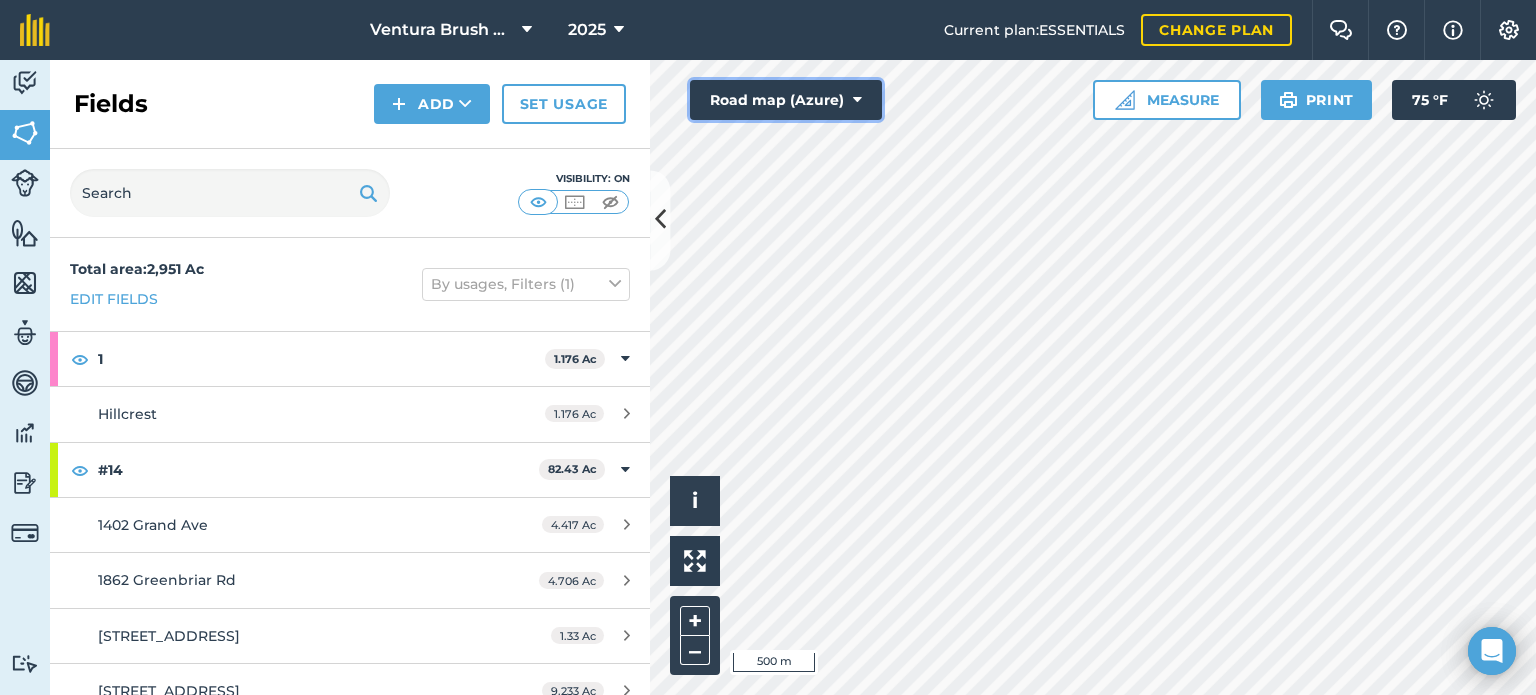 click on "Road map (Azure)" at bounding box center (786, 100) 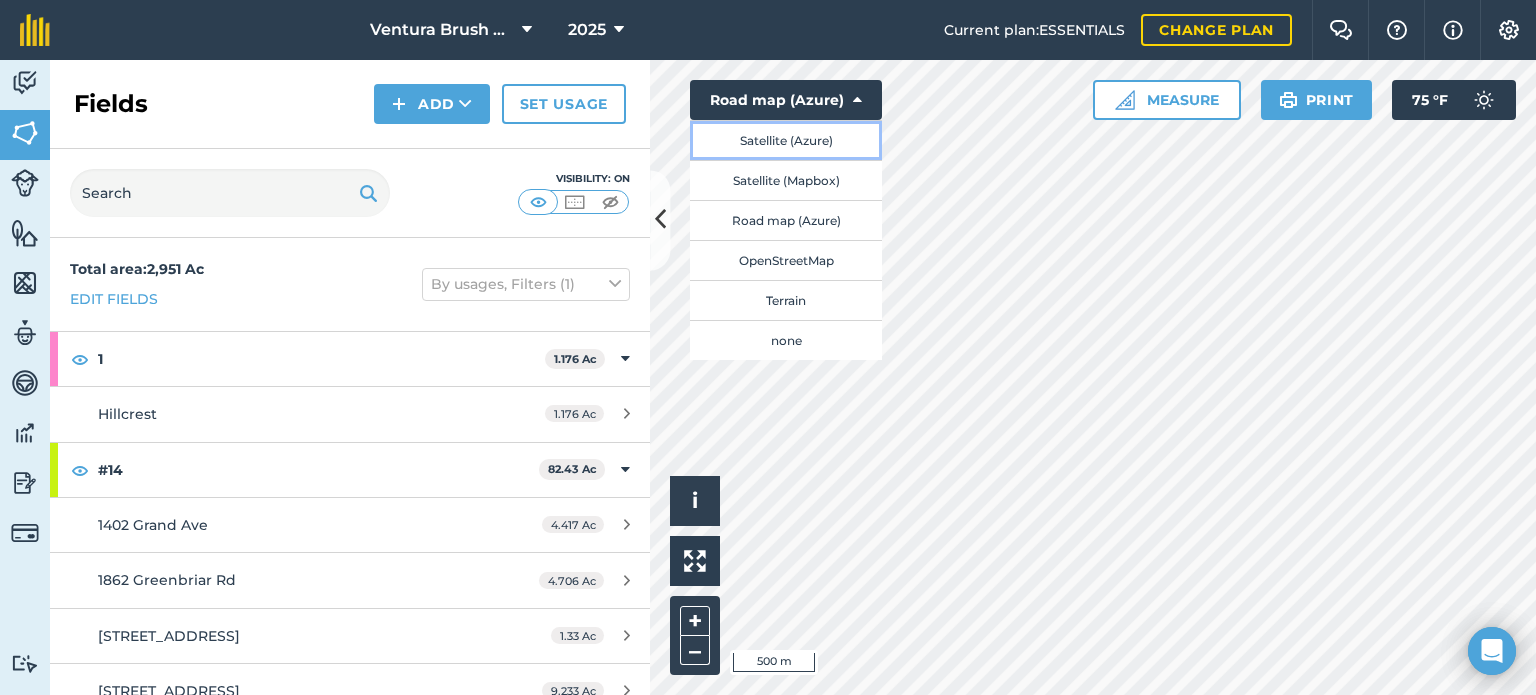 click on "Satellite (Azure)" at bounding box center (786, 140) 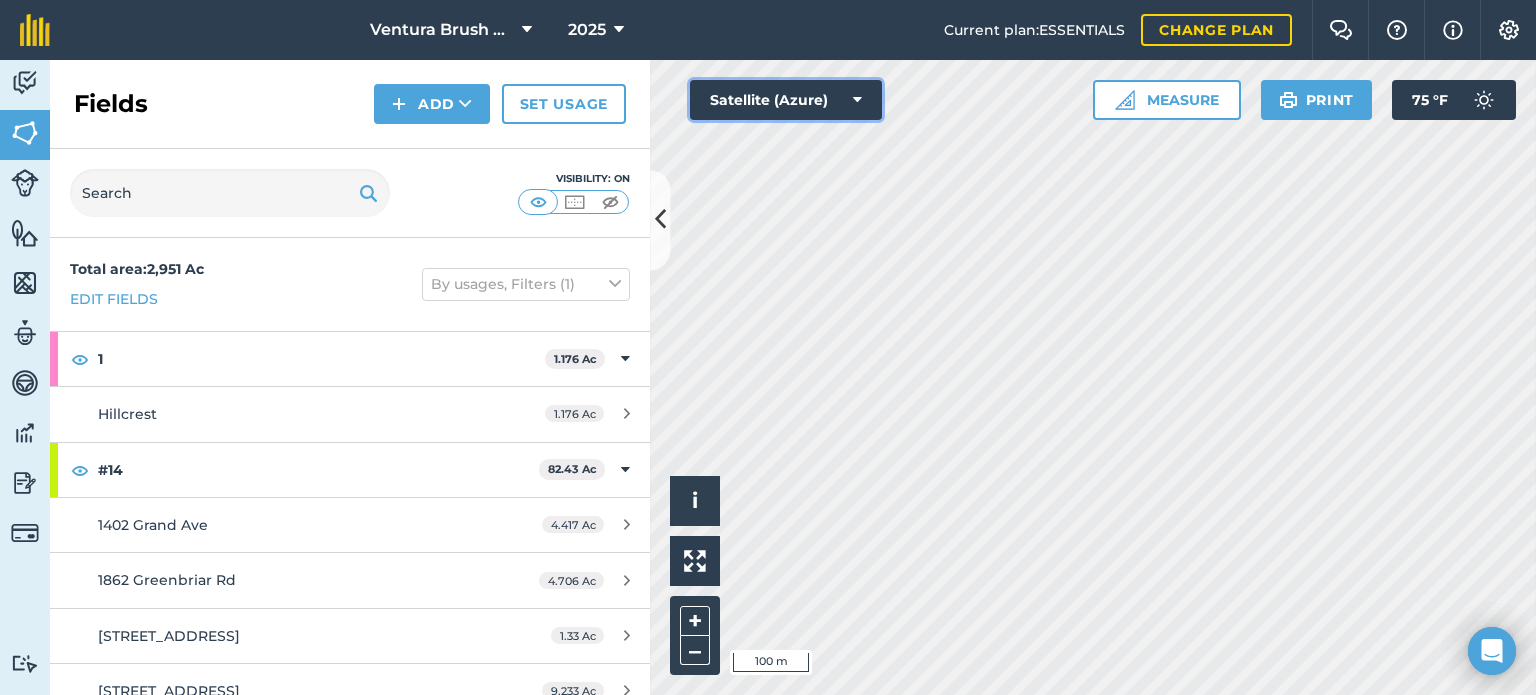 click on "Satellite (Azure)" at bounding box center [786, 100] 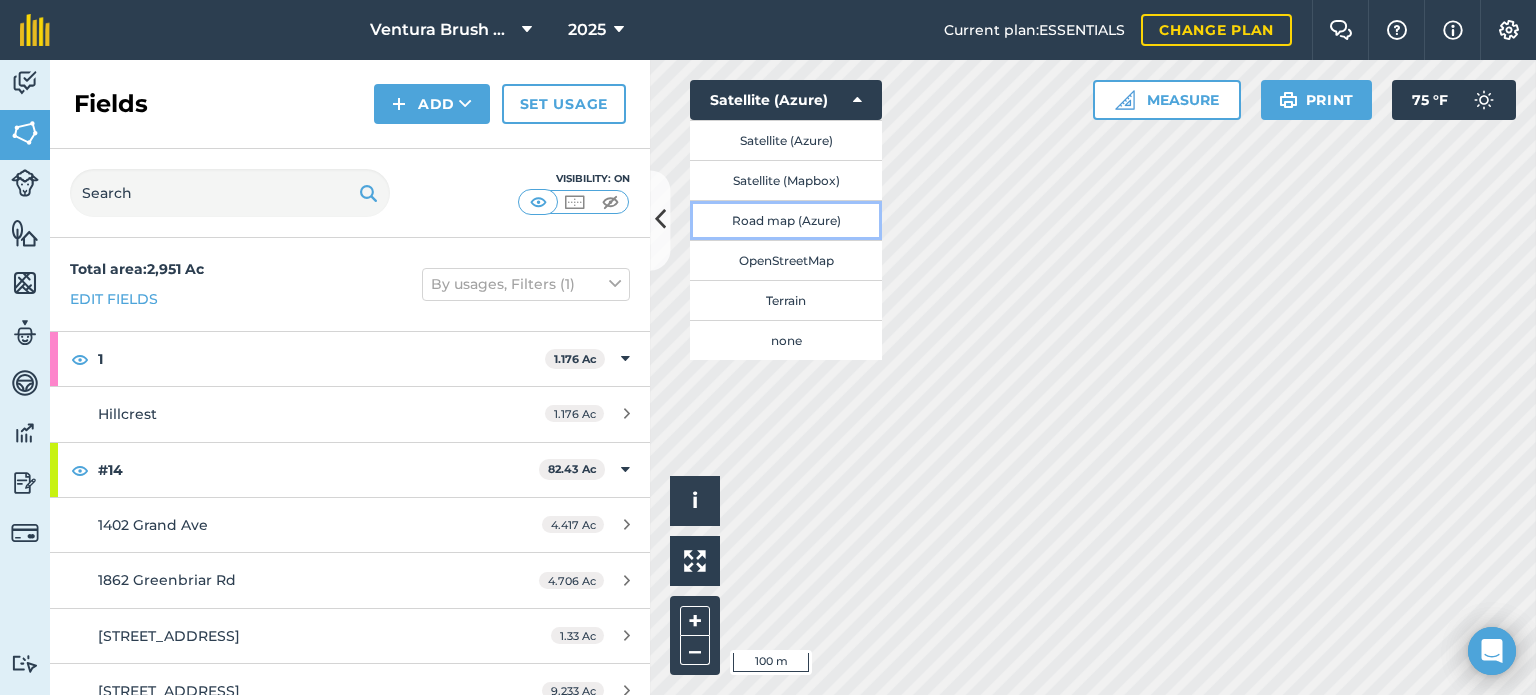 click on "Road map (Azure)" at bounding box center [786, 220] 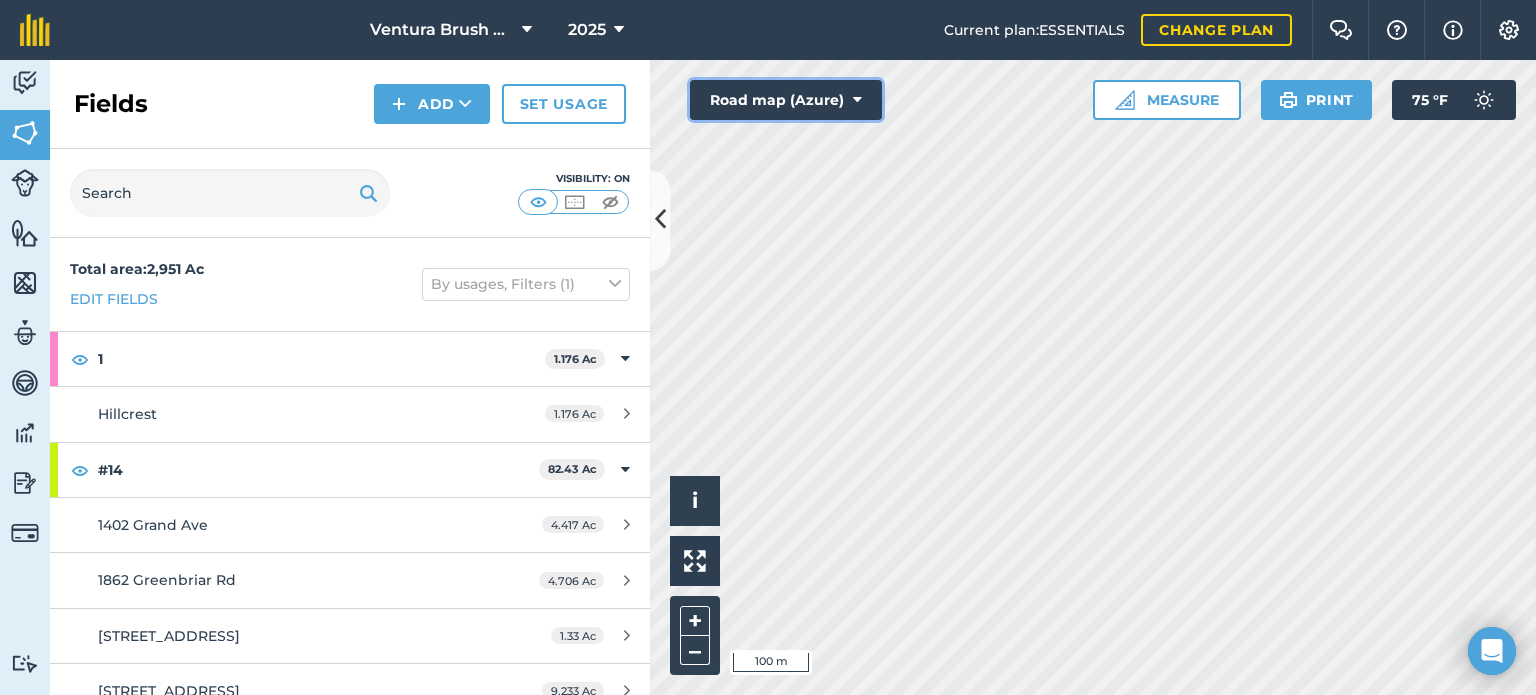 click on "Road map (Azure)" at bounding box center [786, 100] 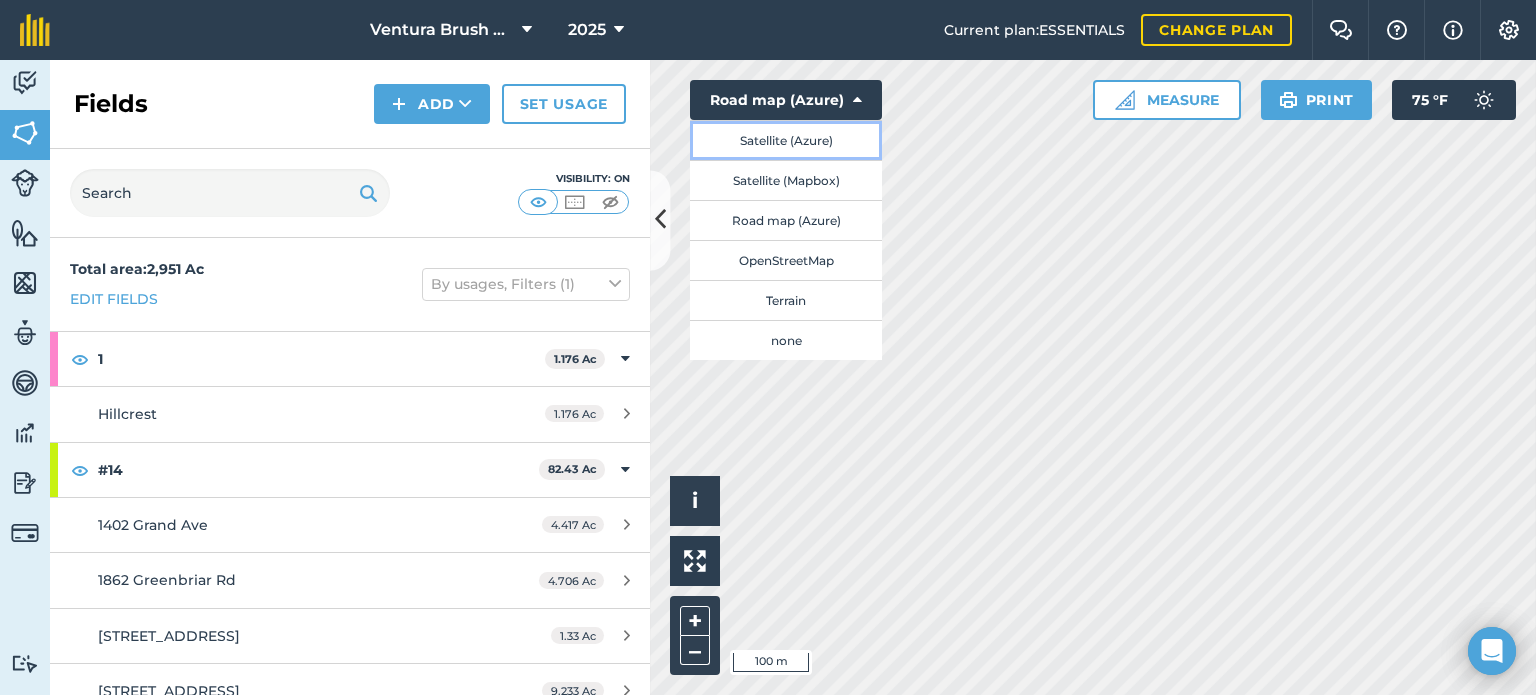 click on "Satellite (Azure)" at bounding box center (786, 140) 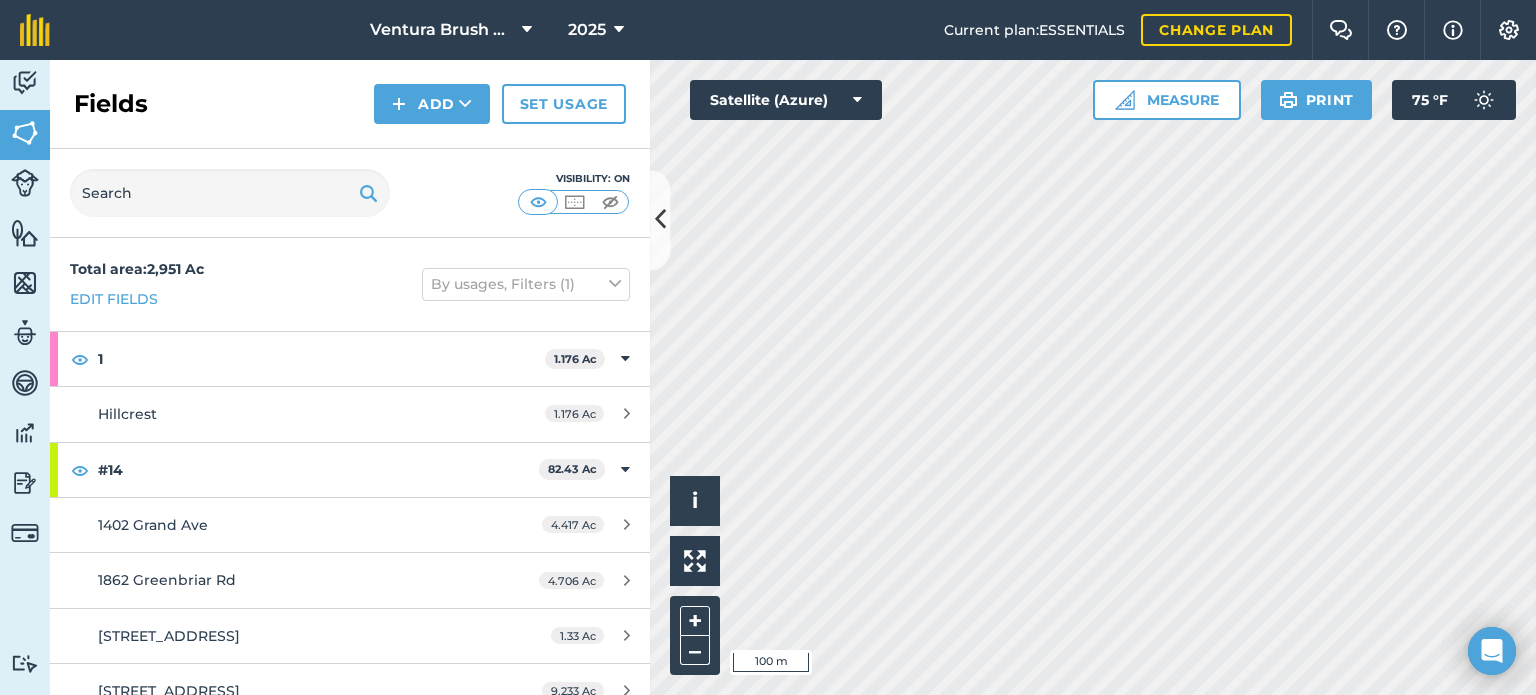 click on "Ventura Brush Goats  2025 Current plan :  ESSENTIALS   Change plan Farm Chat Help Info Settings Ventura Brush Goats   -  2025 Reproduced with the permission of  Microsoft Printed on  [DATE] Field usages No usage set 1 2 3 4 6 7 #10 #11 #12 #13 #14 #15 #25 #3 #4 #5 #6 #7 #8 #9 Burn Corner Cows Herding Route Horses LIMES Livestock Not Targeted  [PERSON_NAME] 4 Proximo Area Start Targeted Area Targeted Area Reduced Targeted Areas Thacher 7th area apprx 3 days Treated Area Vegetated Area Veggies Week 1 Week 2 Feature types Trees Water Activity Fields Livestock Features Maps Team Vehicles Data Reporting Billing Tutorials Tutorials Fields   Add   Set usage Visibility: On Total area :  2,951   Ac Edit fields By usages, Filters (1) 1 1.176   Ac Hillcrest 1.176   Ac #14 82.43   Ac [STREET_ADDRESS]   Ac 2890 hidden valley ln 1.33   Ac [GEOGRAPHIC_DATA] 9.233   Ac [STREET_ADDRESS] FD 20.75   Ac [PERSON_NAME] 0.512   [PERSON_NAME] CVWD1 3.488   [PERSON_NAME] CVWD2" at bounding box center (768, 347) 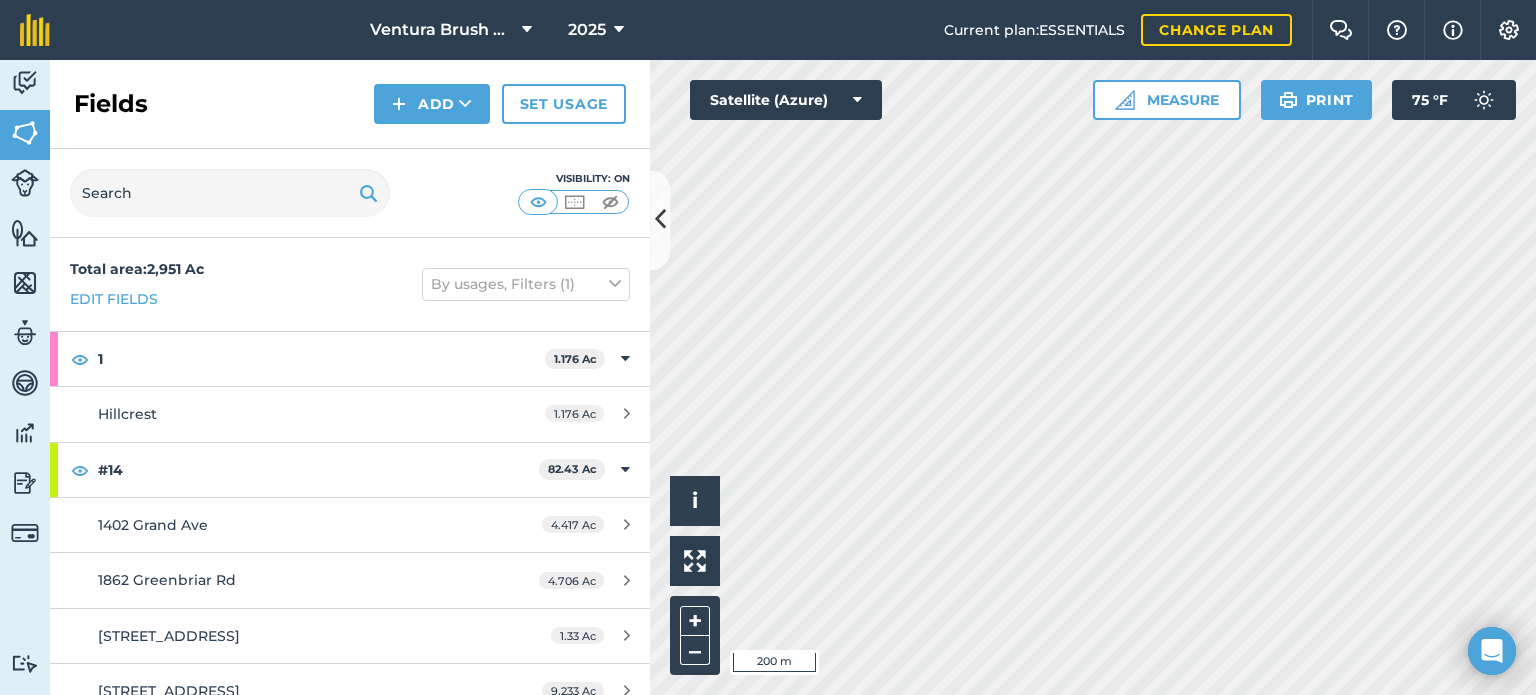 click on "Ventura Brush Goats  2025 Current plan :  ESSENTIALS   Change plan Farm Chat Help Info Settings Ventura Brush Goats   -  2025 Reproduced with the permission of  Microsoft Printed on  [DATE] Field usages No usage set 1 2 3 4 6 7 #10 #11 #12 #13 #14 #15 #25 #3 #4 #5 #6 #7 #8 #9 Burn Corner Cows Herding Route Horses LIMES Livestock Not Targeted  [PERSON_NAME] 4 Proximo Area Start Targeted Area Targeted Area Reduced Targeted Areas Thacher 7th area apprx 3 days Treated Area Vegetated Area Veggies Week 1 Week 2 Feature types Trees Water Activity Fields Livestock Features Maps Team Vehicles Data Reporting Billing Tutorials Tutorials Fields   Add   Set usage Visibility: On Total area :  2,951   Ac Edit fields By usages, Filters (1) 1 1.176   Ac Hillcrest 1.176   Ac #14 82.43   Ac [STREET_ADDRESS]   Ac 2890 hidden valley ln 1.33   Ac [GEOGRAPHIC_DATA] 9.233   Ac [STREET_ADDRESS] FD 20.75   Ac [PERSON_NAME] 0.512   [PERSON_NAME] CVWD1 3.488   [PERSON_NAME] CVWD2 0.7284   Ac 0.5349" at bounding box center [768, 347] 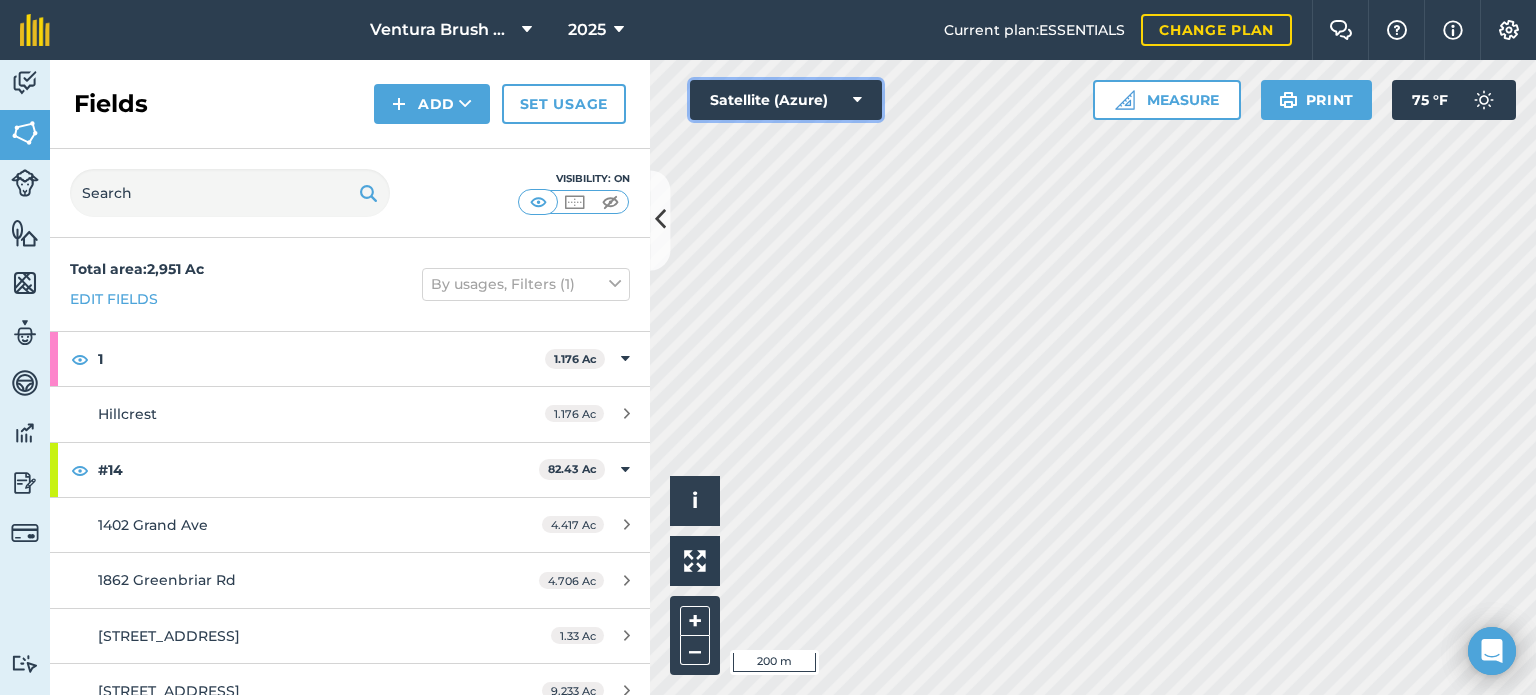 click on "Satellite (Azure)" at bounding box center [786, 100] 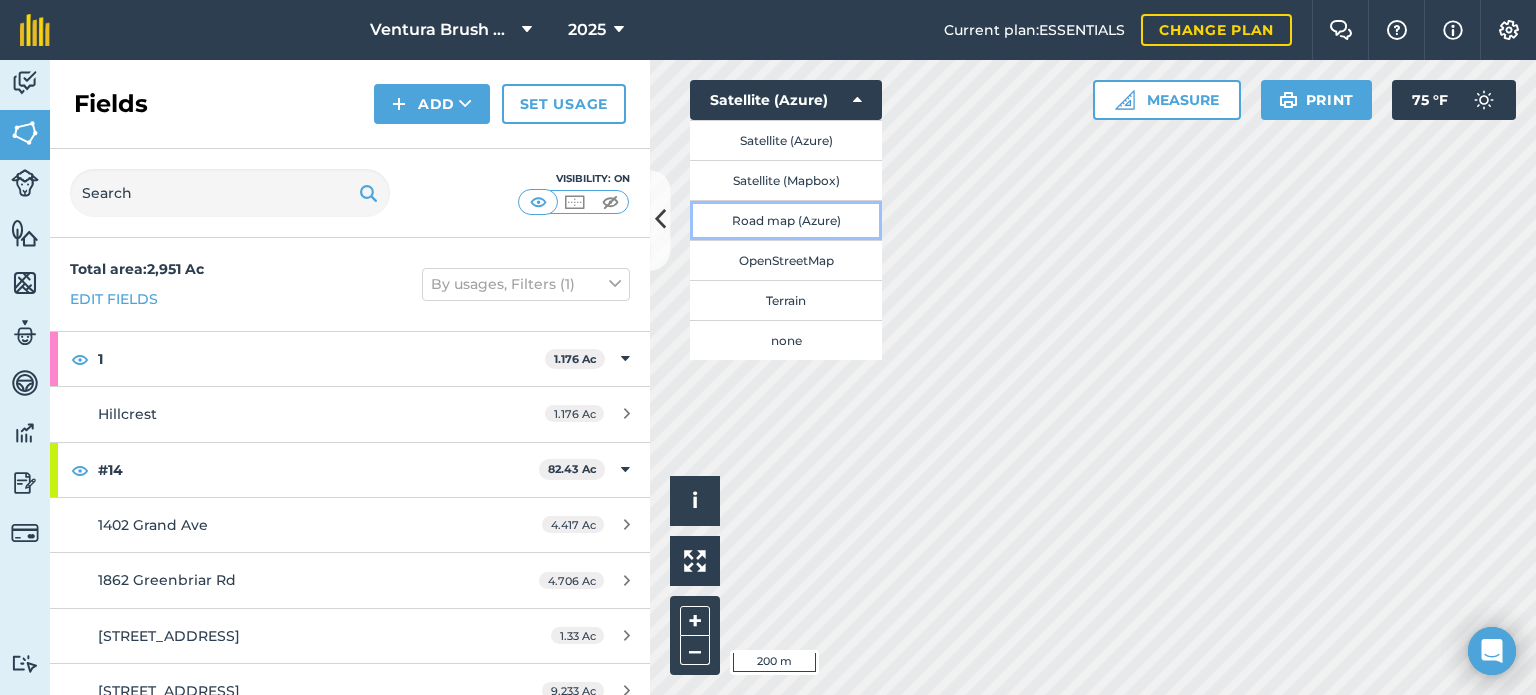 click on "Road map (Azure)" at bounding box center [786, 220] 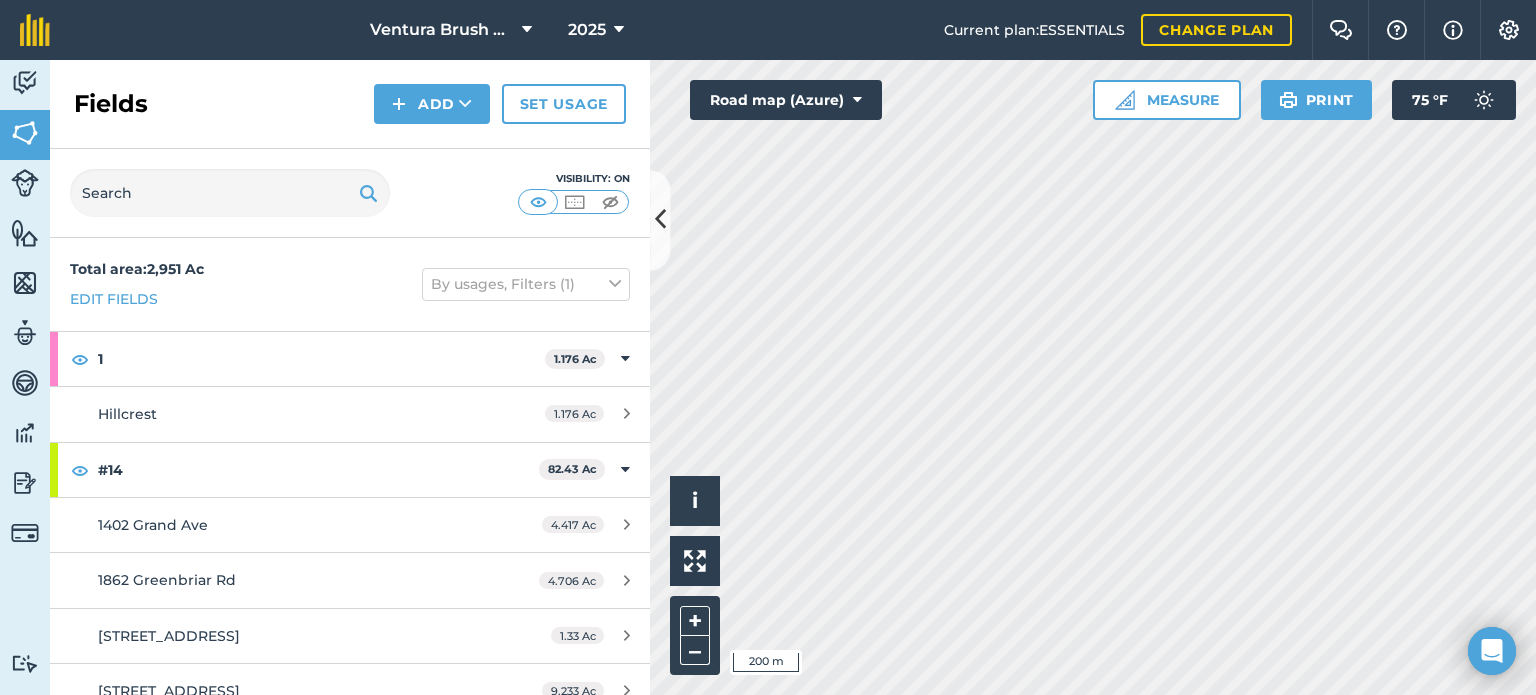 click on "Ventura Brush Goats  2025 Current plan :  ESSENTIALS   Change plan Farm Chat Help Info Settings Ventura Brush Goats   -  2025 Reproduced with the permission of  Microsoft Printed on  [DATE] Field usages No usage set 1 2 3 4 6 7 #10 #11 #12 #13 #14 #15 #25 #3 #4 #5 #6 #7 #8 #9 Burn Corner Cows Herding Route Horses LIMES Livestock Not Targeted  [PERSON_NAME] 4 Proximo Area Start Targeted Area Targeted Area Reduced Targeted Areas Thacher 7th area apprx 3 days Treated Area Vegetated Area Veggies Week 1 Week 2 Feature types Trees Water Activity Fields Livestock Features Maps Team Vehicles Data Reporting Billing Tutorials Tutorials Fields   Add   Set usage Visibility: On Total area :  2,951   Ac Edit fields By usages, Filters (1) 1 1.176   Ac Hillcrest 1.176   Ac #14 82.43   Ac [STREET_ADDRESS]   Ac 2890 hidden valley ln 1.33   Ac [GEOGRAPHIC_DATA] 9.233   Ac [STREET_ADDRESS] FD 20.75   Ac [PERSON_NAME] 0.512   [PERSON_NAME] CVWD1 3.488   [PERSON_NAME] CVWD2 0.7284   Ac 0.5349" at bounding box center (768, 347) 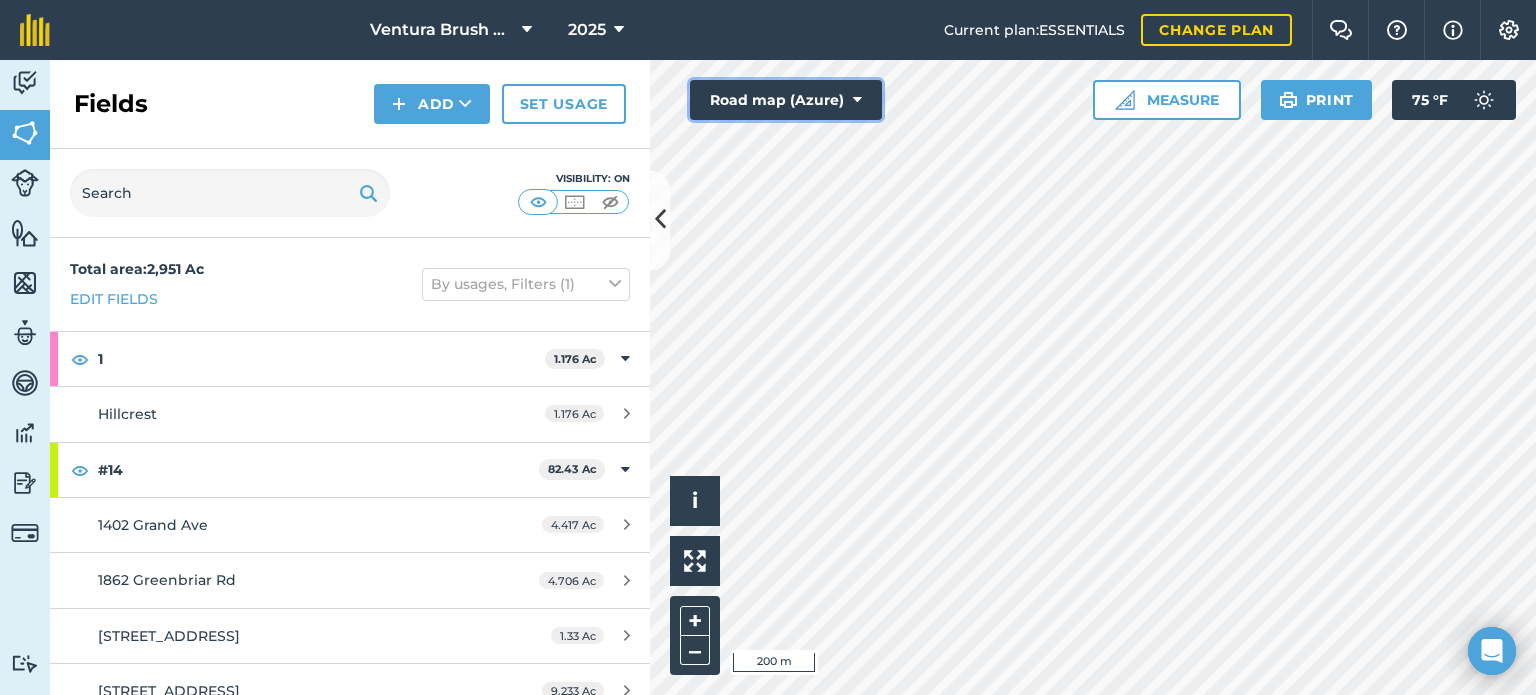 click on "Road map (Azure)" at bounding box center (786, 100) 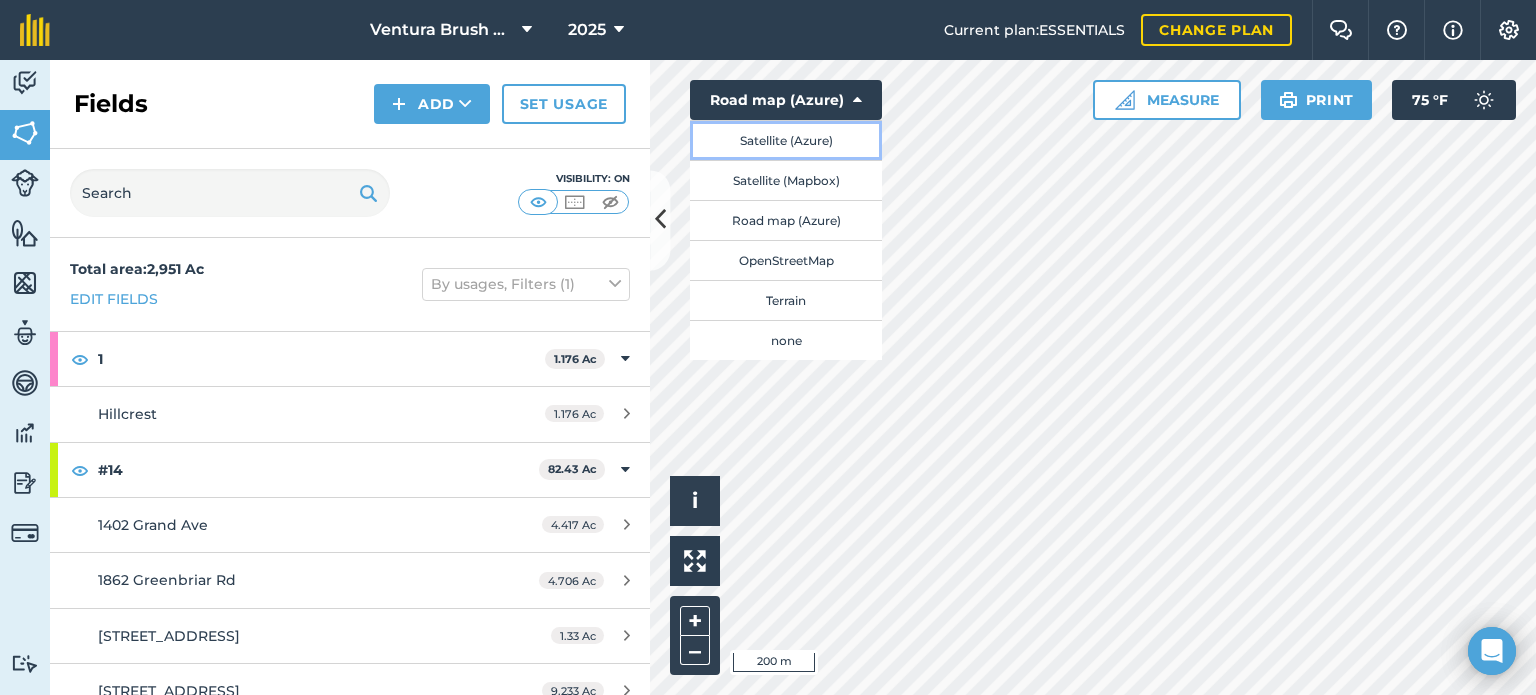 click on "Satellite (Azure)" at bounding box center (786, 140) 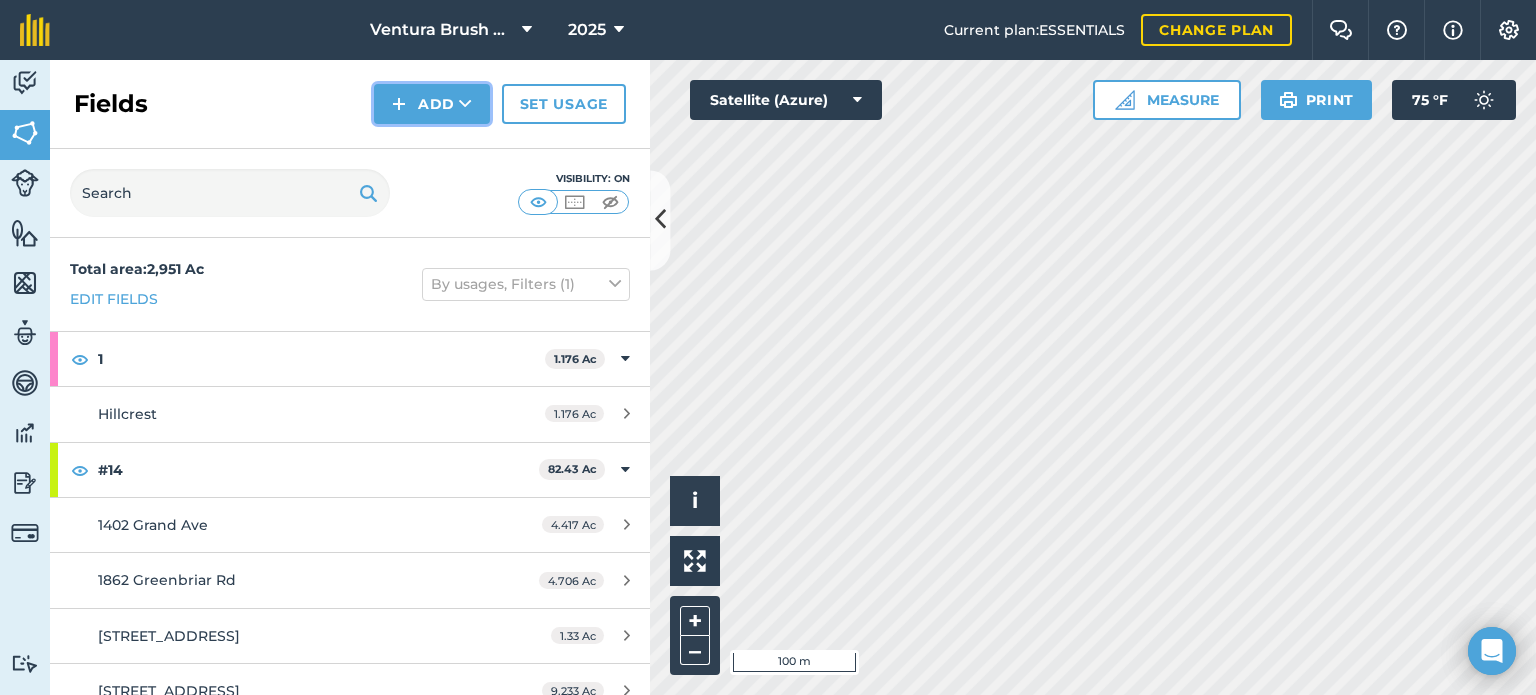 click on "Add" at bounding box center (432, 104) 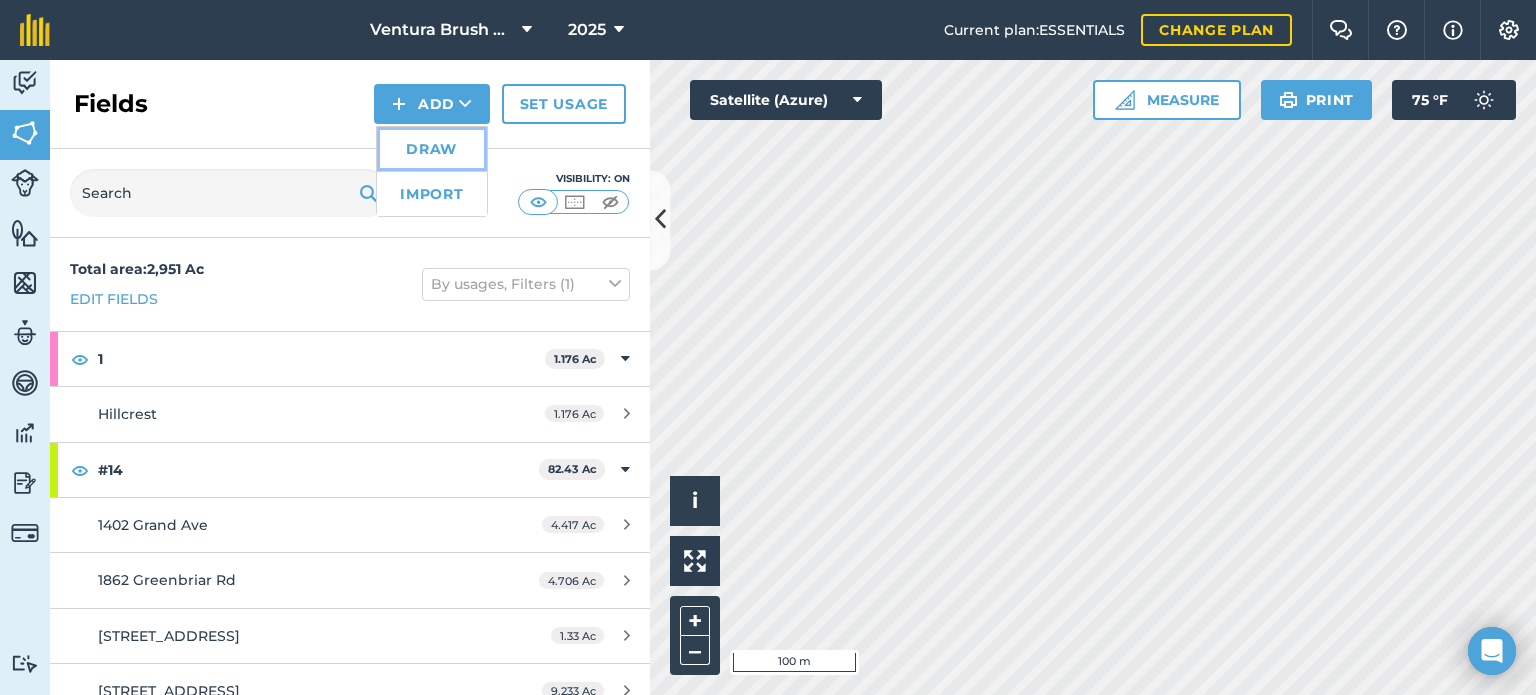 click on "Draw" at bounding box center [432, 149] 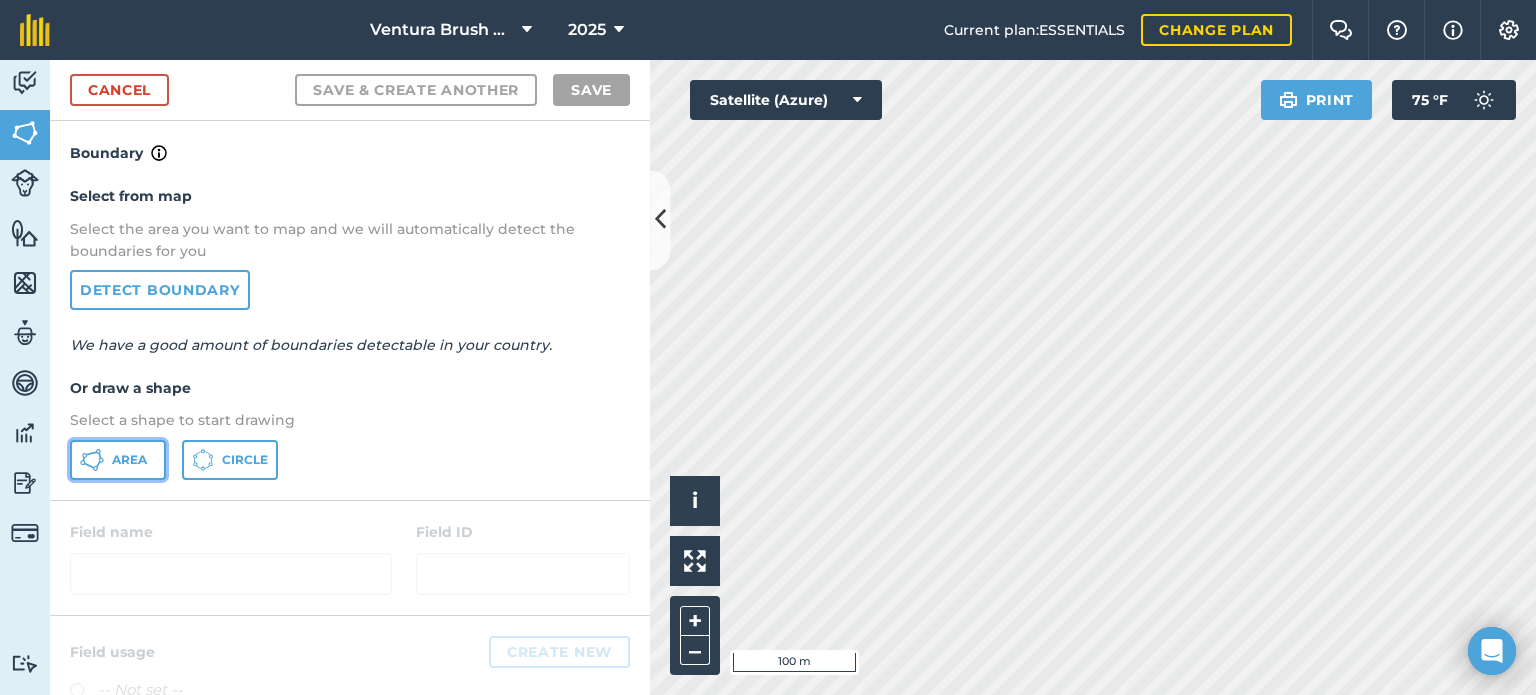 click on "Area" at bounding box center (129, 460) 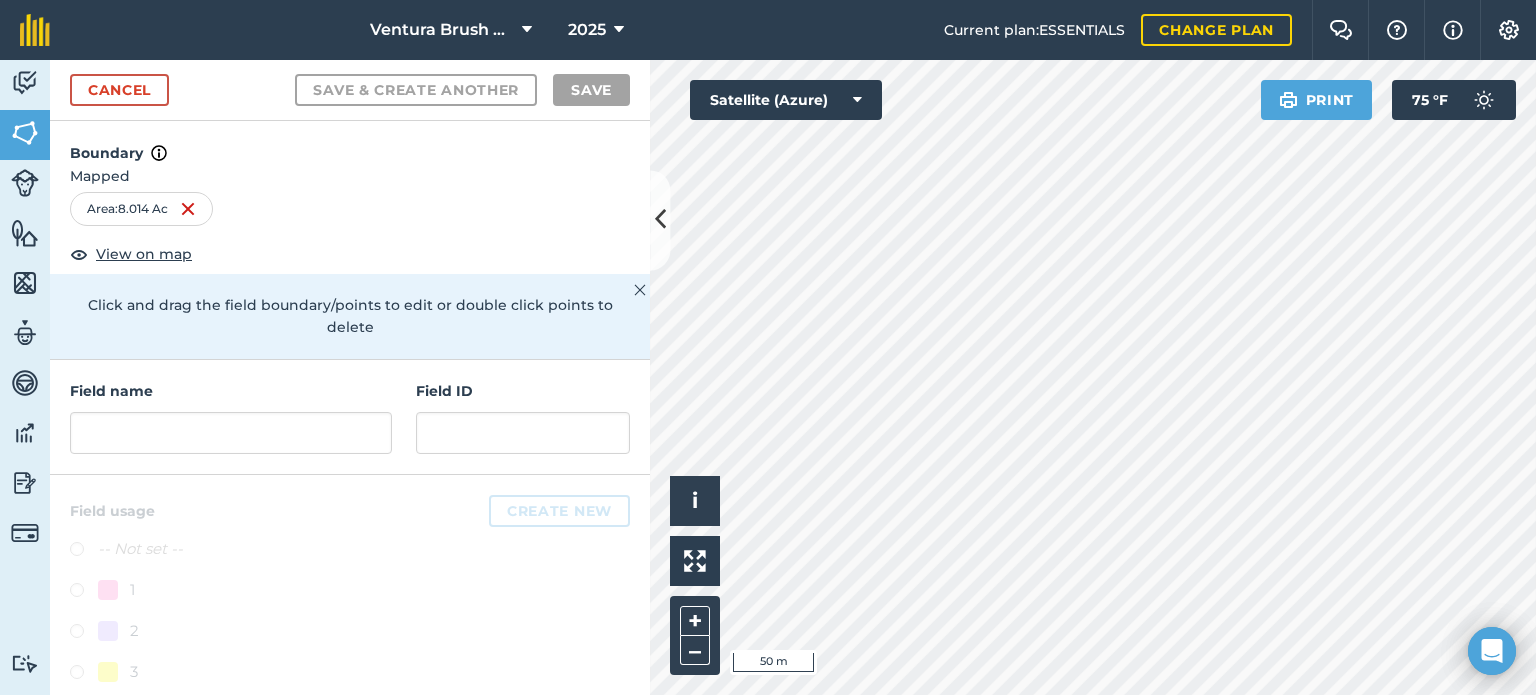 click on "Click to start drawing i © 2025 TomTom, Microsoft 50 m + – Satellite (Azure) Print 75   ° F" at bounding box center [1093, 377] 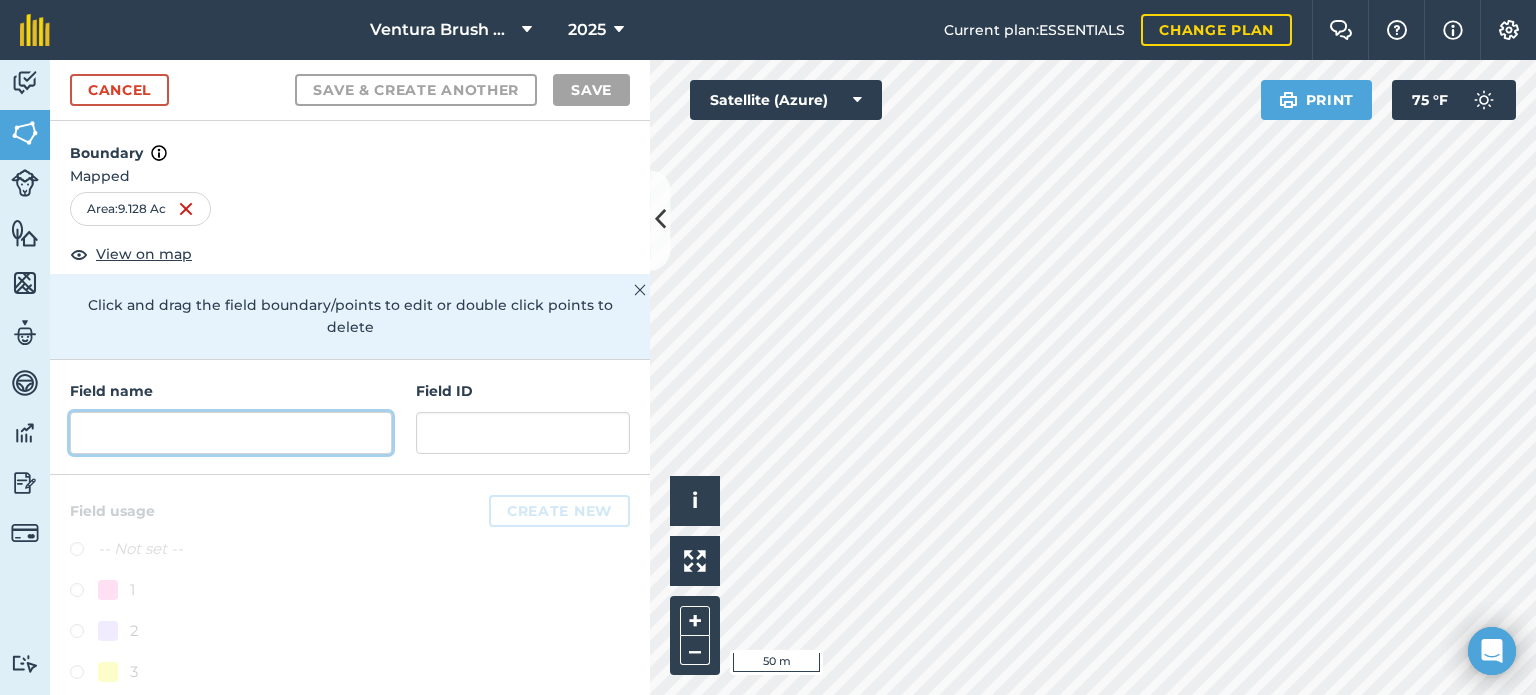 click at bounding box center [231, 433] 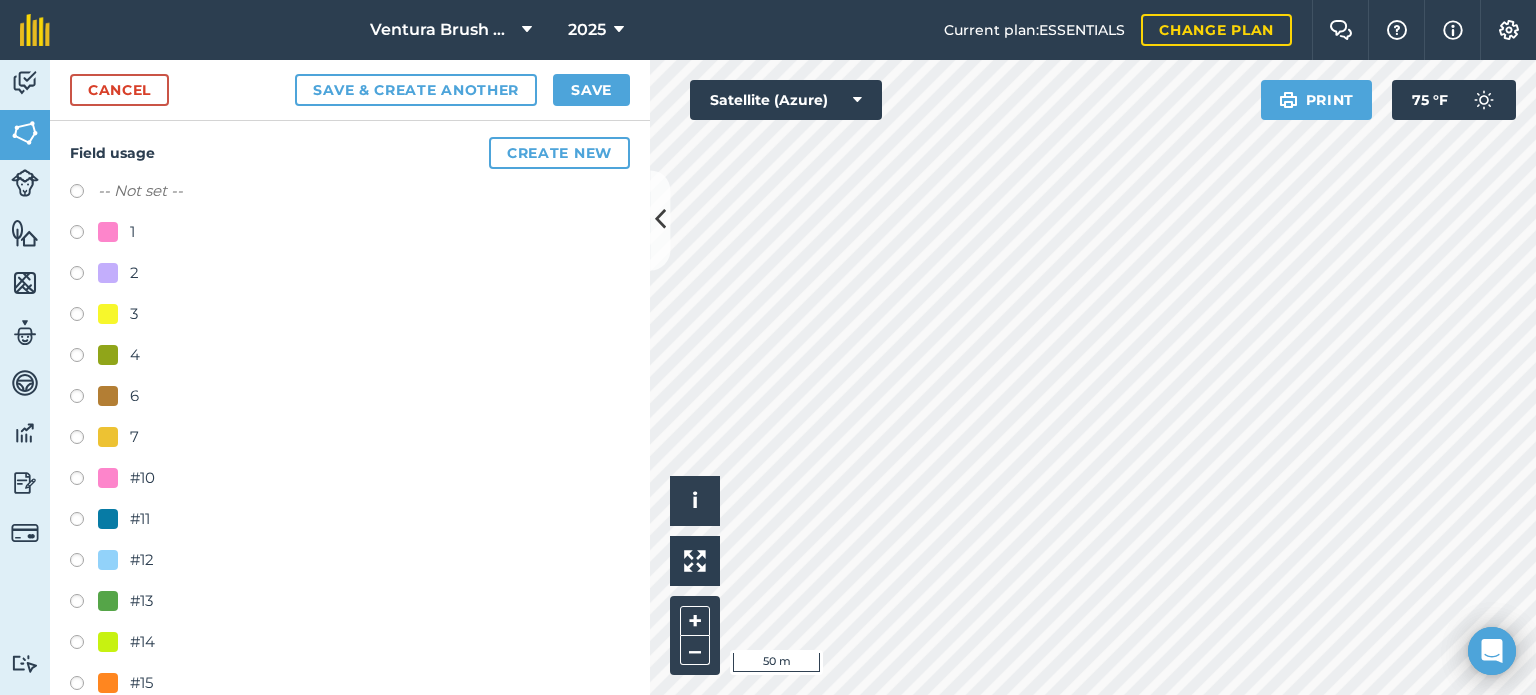 scroll, scrollTop: 400, scrollLeft: 0, axis: vertical 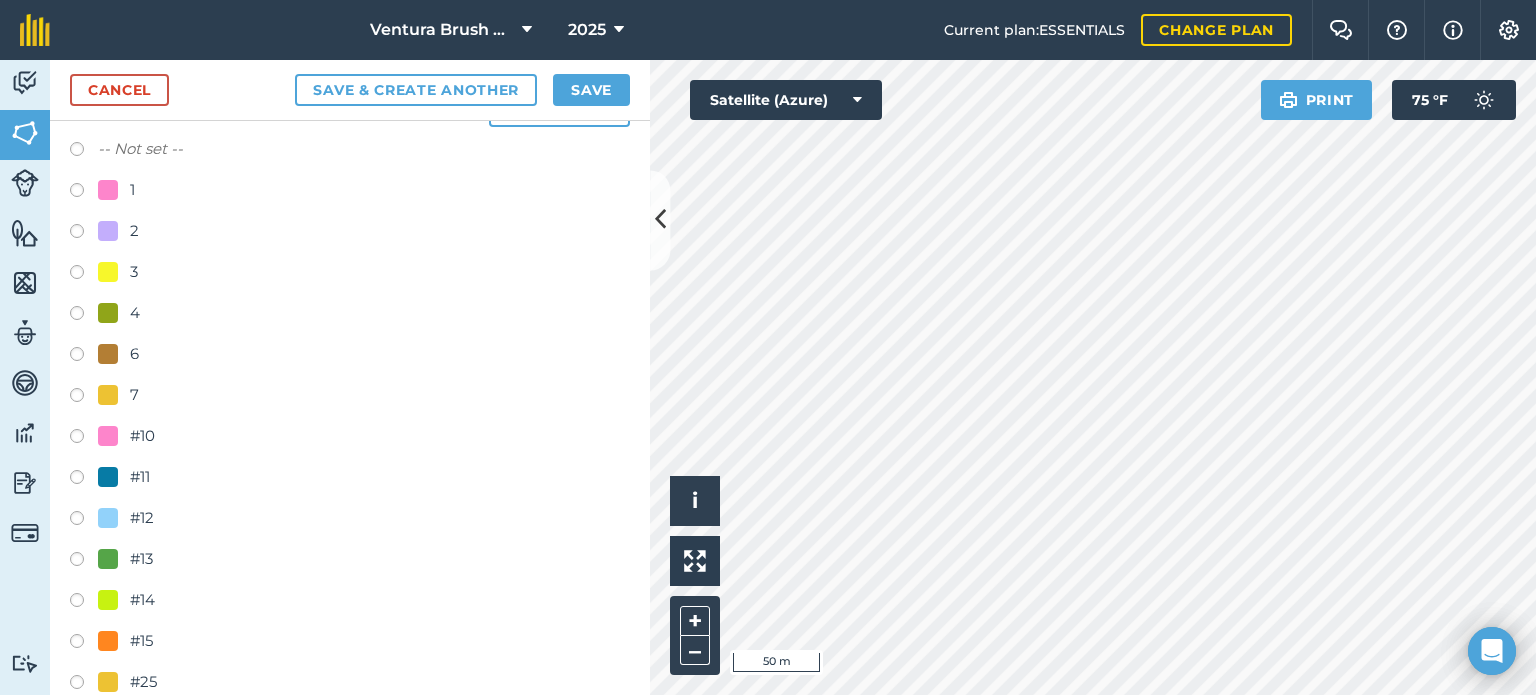type on "6933 [PERSON_NAME]" 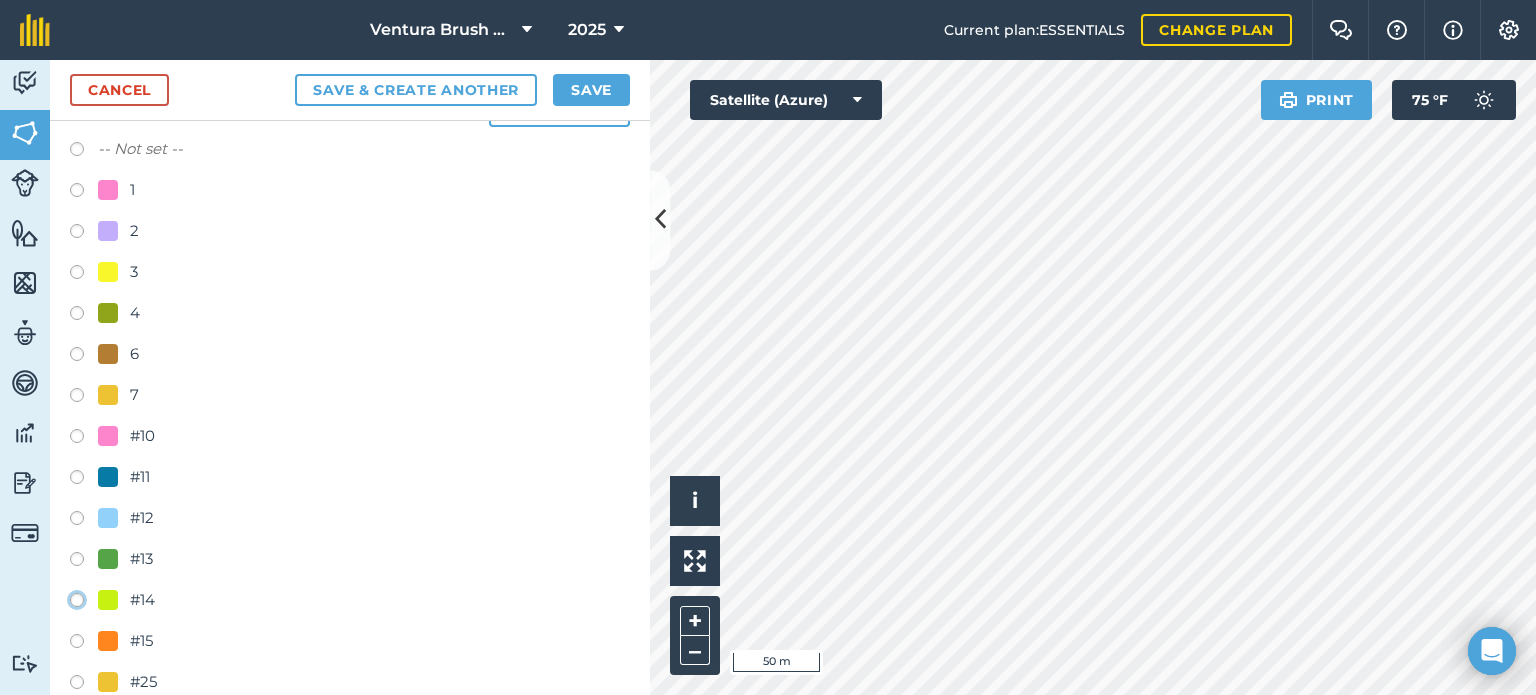click on "#14" at bounding box center [-9923, 599] 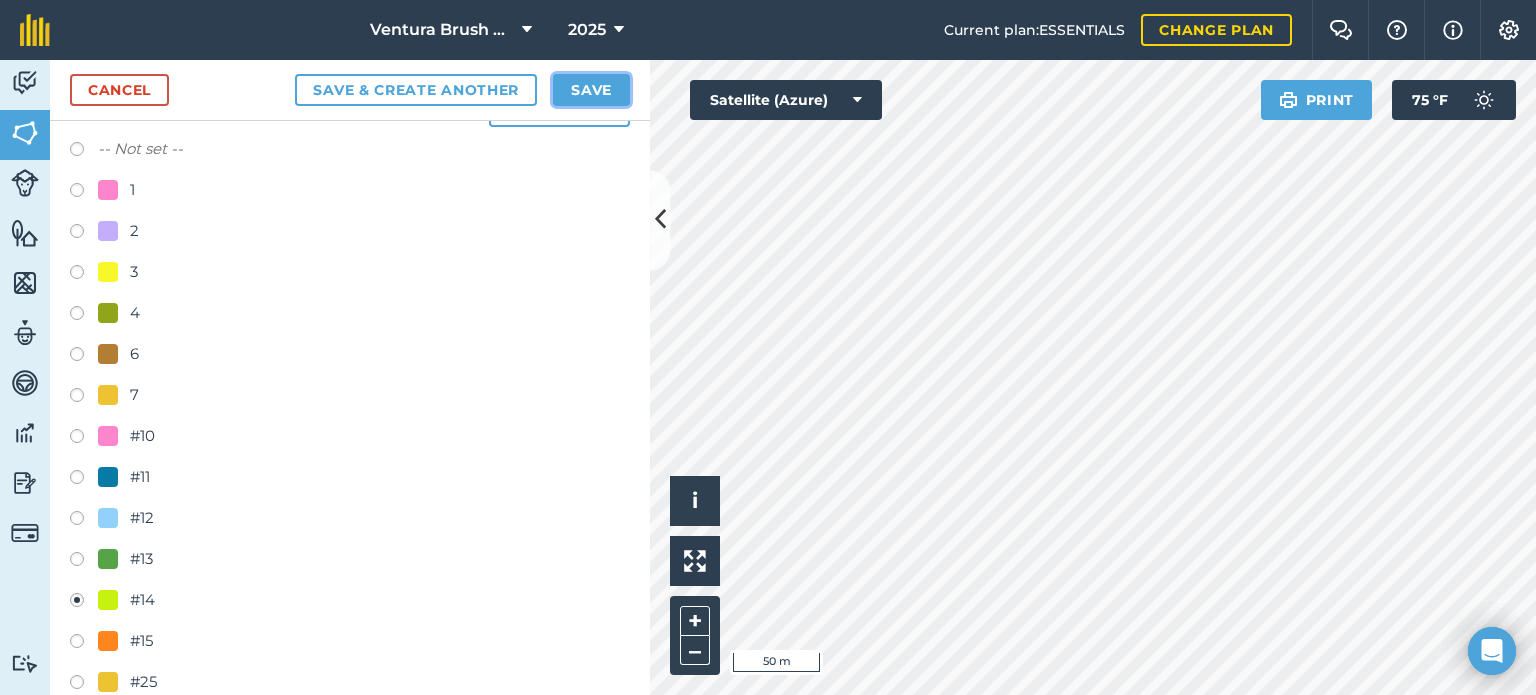 click on "Save" at bounding box center [591, 90] 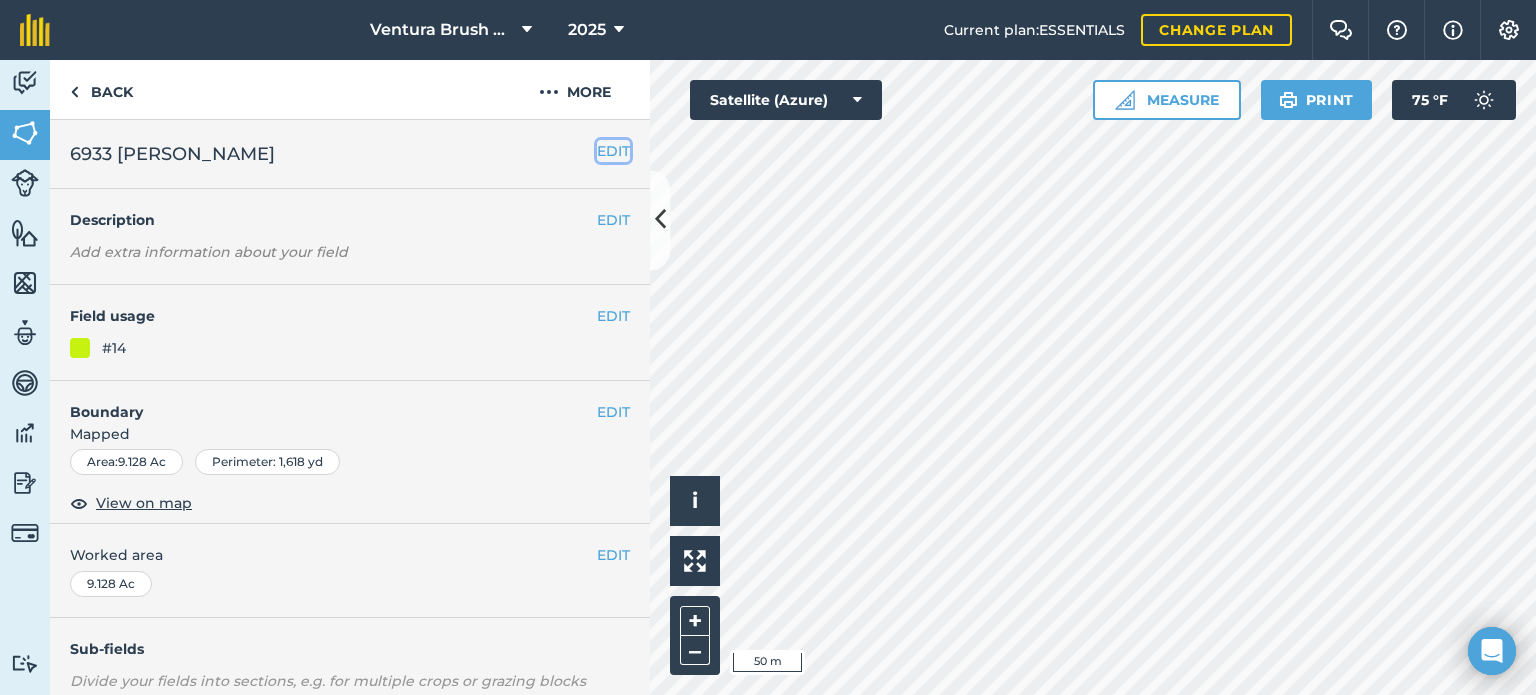 click on "EDIT" at bounding box center [613, 151] 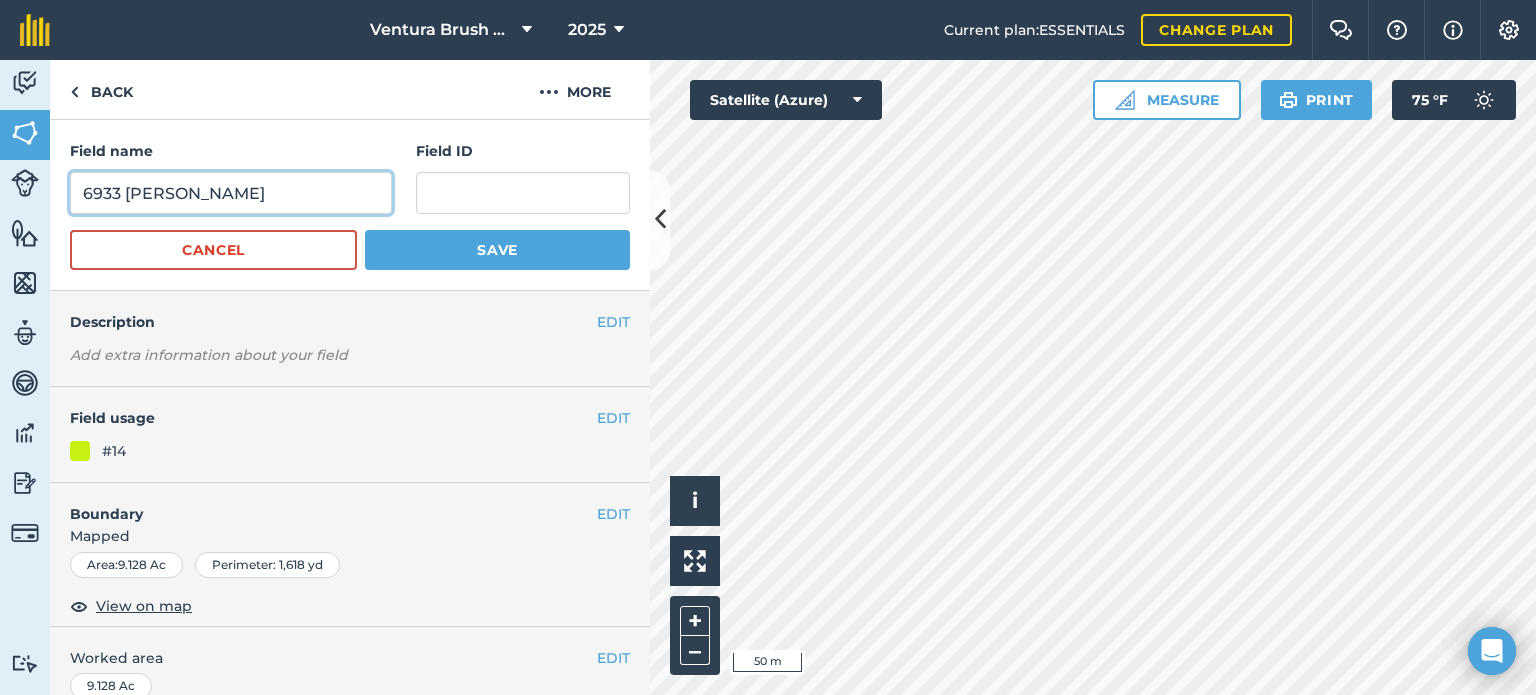 click on "6933 [PERSON_NAME]" at bounding box center [231, 193] 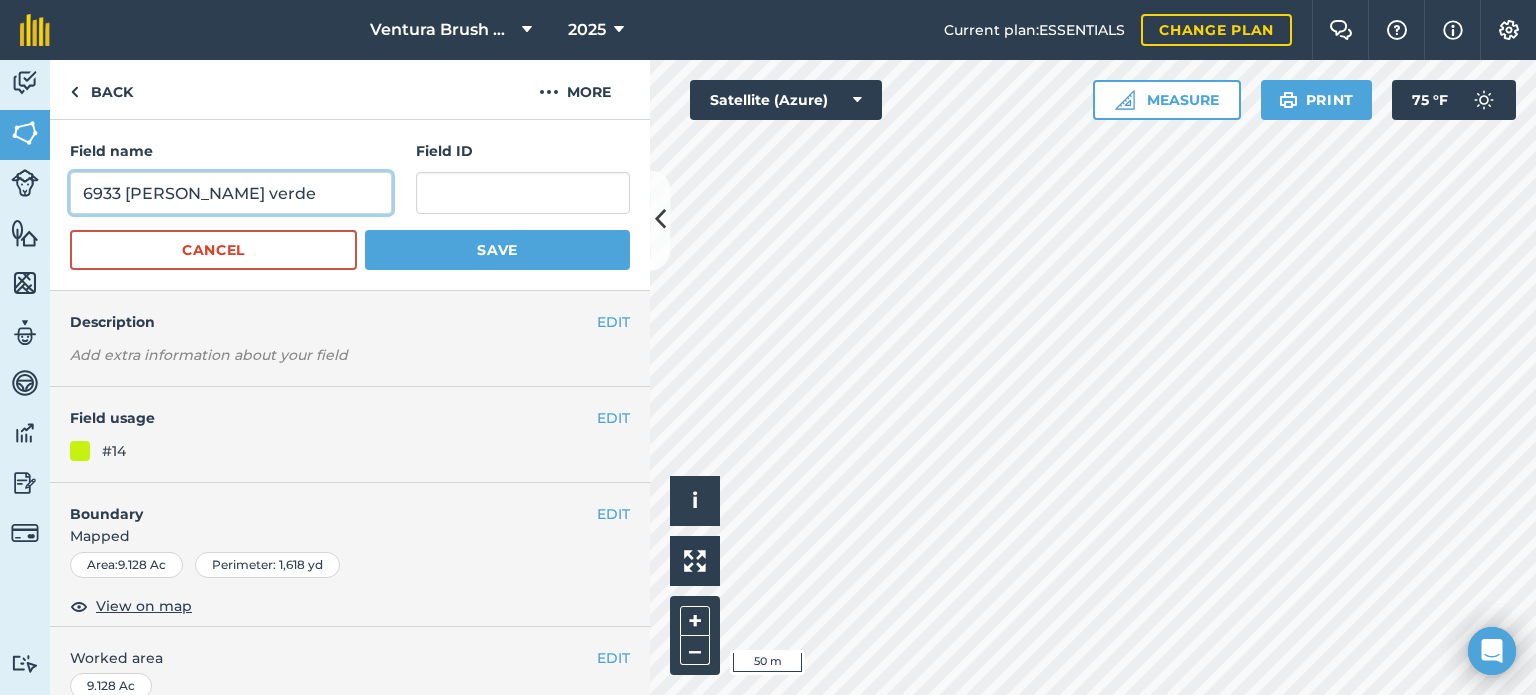 type on "6933 [PERSON_NAME] verde" 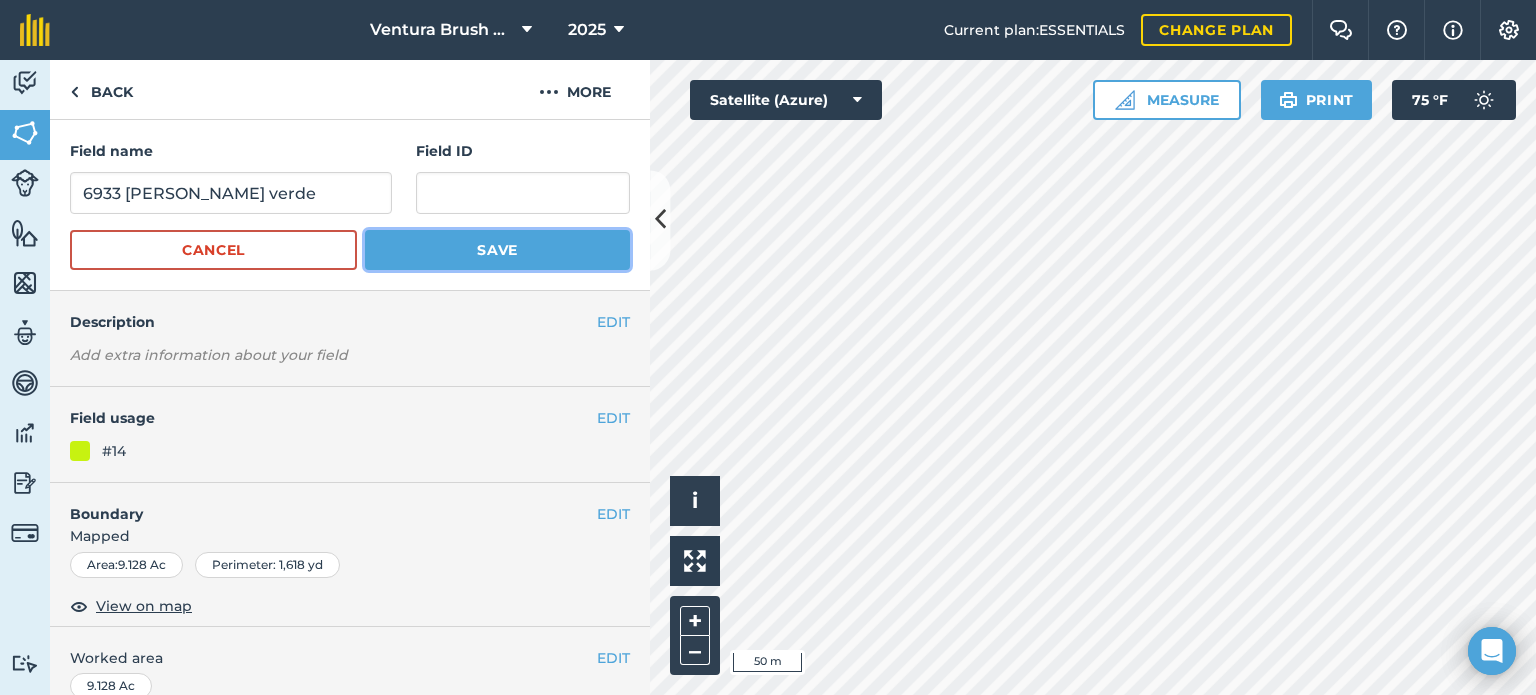 click on "Save" at bounding box center [497, 250] 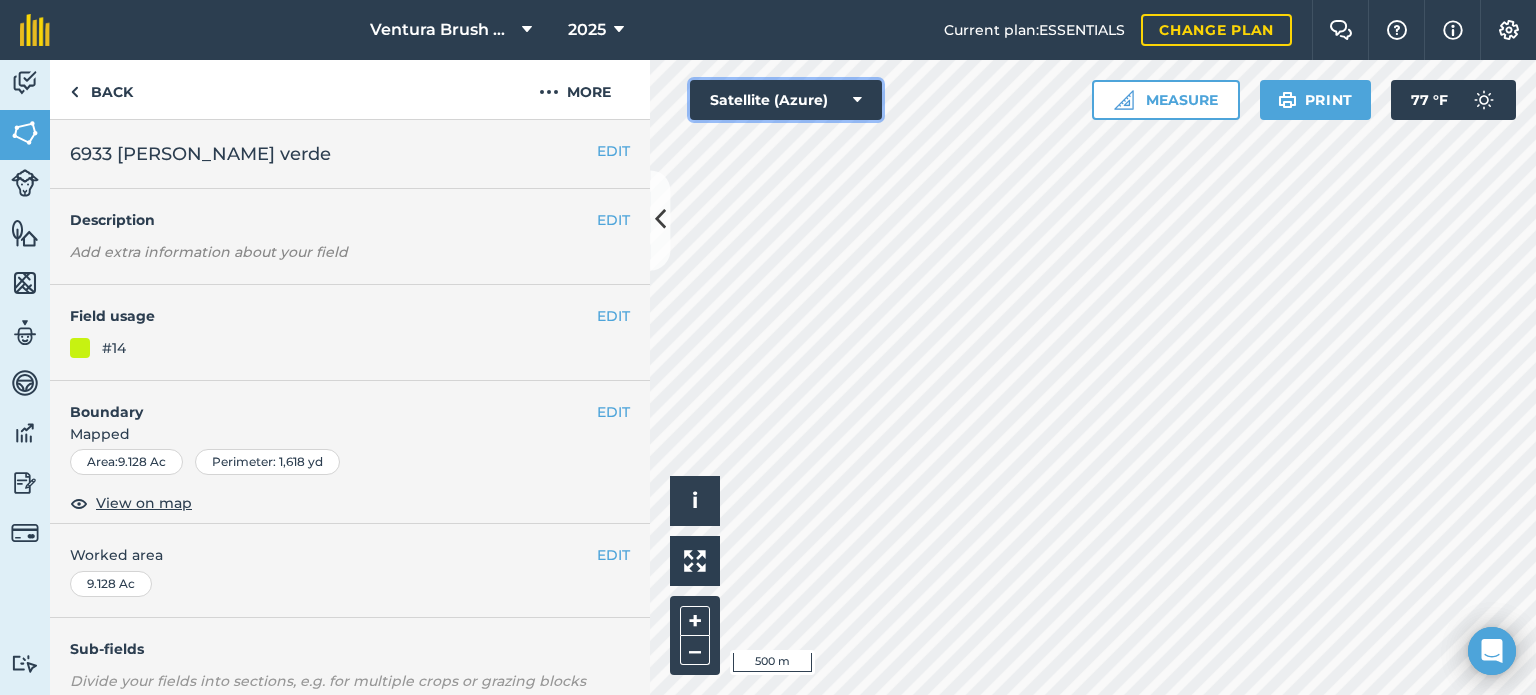 click on "Satellite (Azure)" at bounding box center [786, 100] 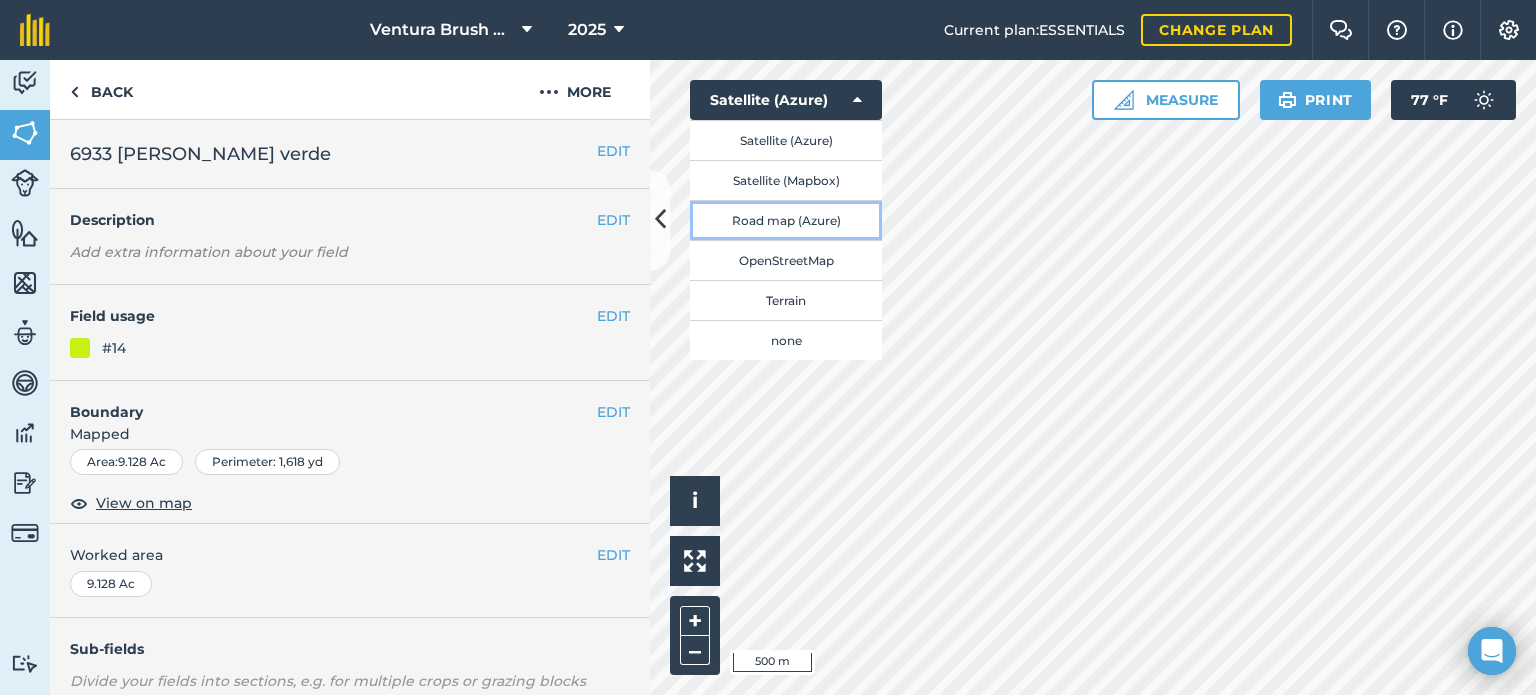 click on "Road map (Azure)" at bounding box center [786, 220] 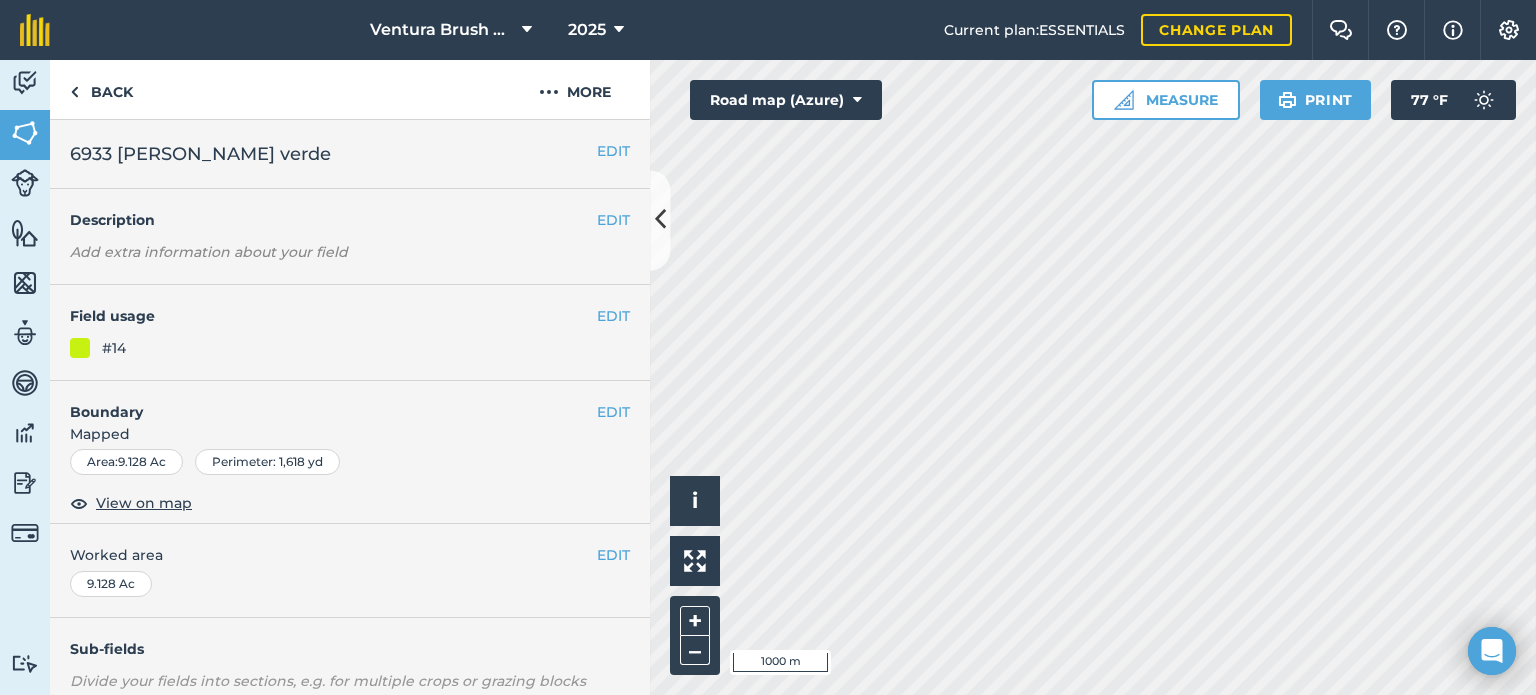 click on "Click to start drawing i © 2025 TomTom, Microsoft 1000 m + – Road map (Azure) Measure Print 77   ° F" at bounding box center [1093, 377] 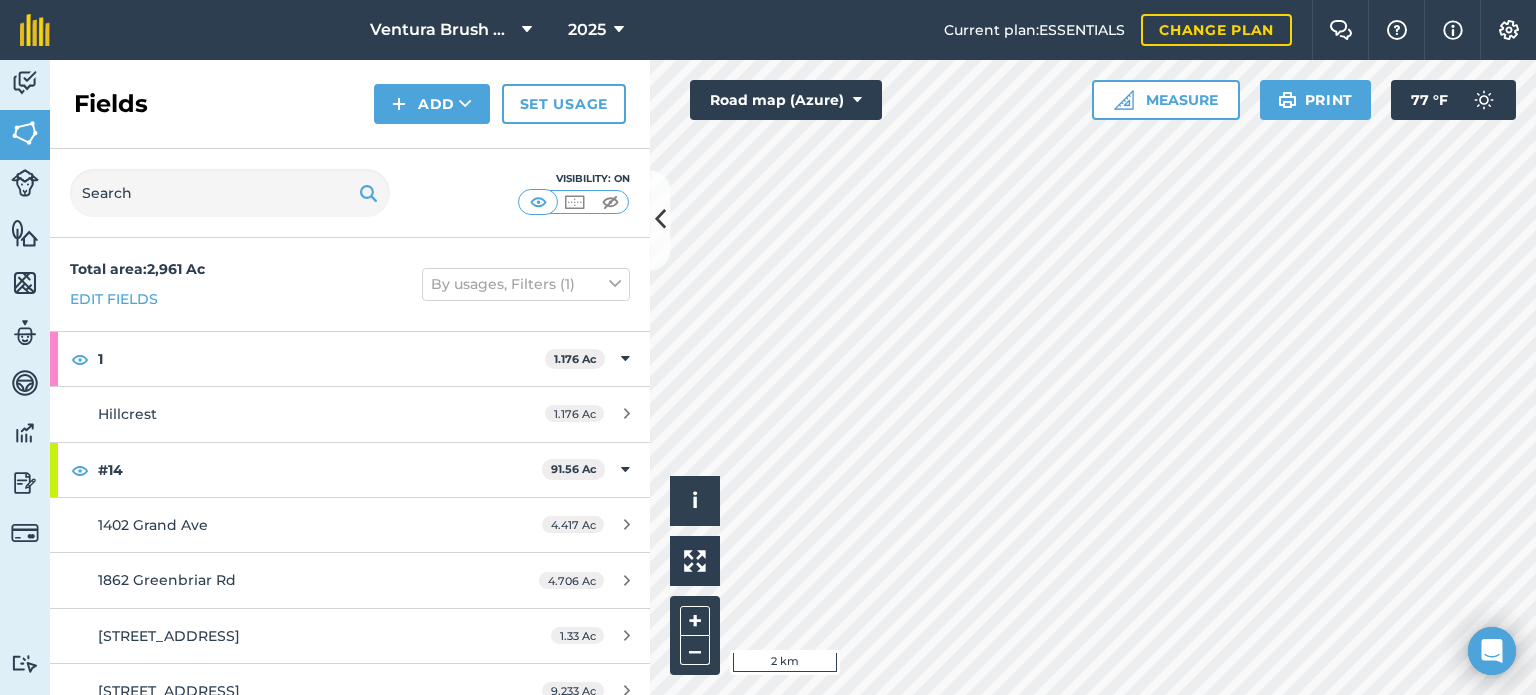 click on "Ventura Brush Goats  2025 Current plan :  ESSENTIALS   Change plan Farm Chat Help Info Settings Ventura Brush Goats   -  2025 Reproduced with the permission of  Microsoft Printed on  [DATE] Field usages No usage set 1 2 3 4 6 7 #10 #11 #12 #13 #14 #15 #25 #3 #4 #5 #6 #7 #8 #9 Burn Corner Cows Herding Route Horses LIMES Livestock Not Targeted  [PERSON_NAME] 4 Proximo Area Start Targeted Area Targeted Area Reduced Targeted Areas Thacher 7th area apprx 3 days Treated Area Vegetated Area Veggies Week 1 Week 2 Feature types Trees Water Activity Fields Livestock Features Maps Team Vehicles Data Reporting Billing Tutorials Tutorials Fields   Add   Set usage Visibility: On Total area :  2,961   Ac Edit fields By usages, Filters (1) 1 1.176   Ac Hillcrest 1.176   Ac #14 91.56   Ac [STREET_ADDRESS]   Ac 1862 Greenbriar Rd 4.706   Ac 2890 hidden valley ln 1.33   Ac [GEOGRAPHIC_DATA] 9.233   Ac [STREET_ADDRESS]   Ac 6933 [PERSON_NAME] verde 9.128   Ac Arcadia FD 20.75   Ac [PERSON_NAME] 0.512   Ac 3.488" at bounding box center (768, 347) 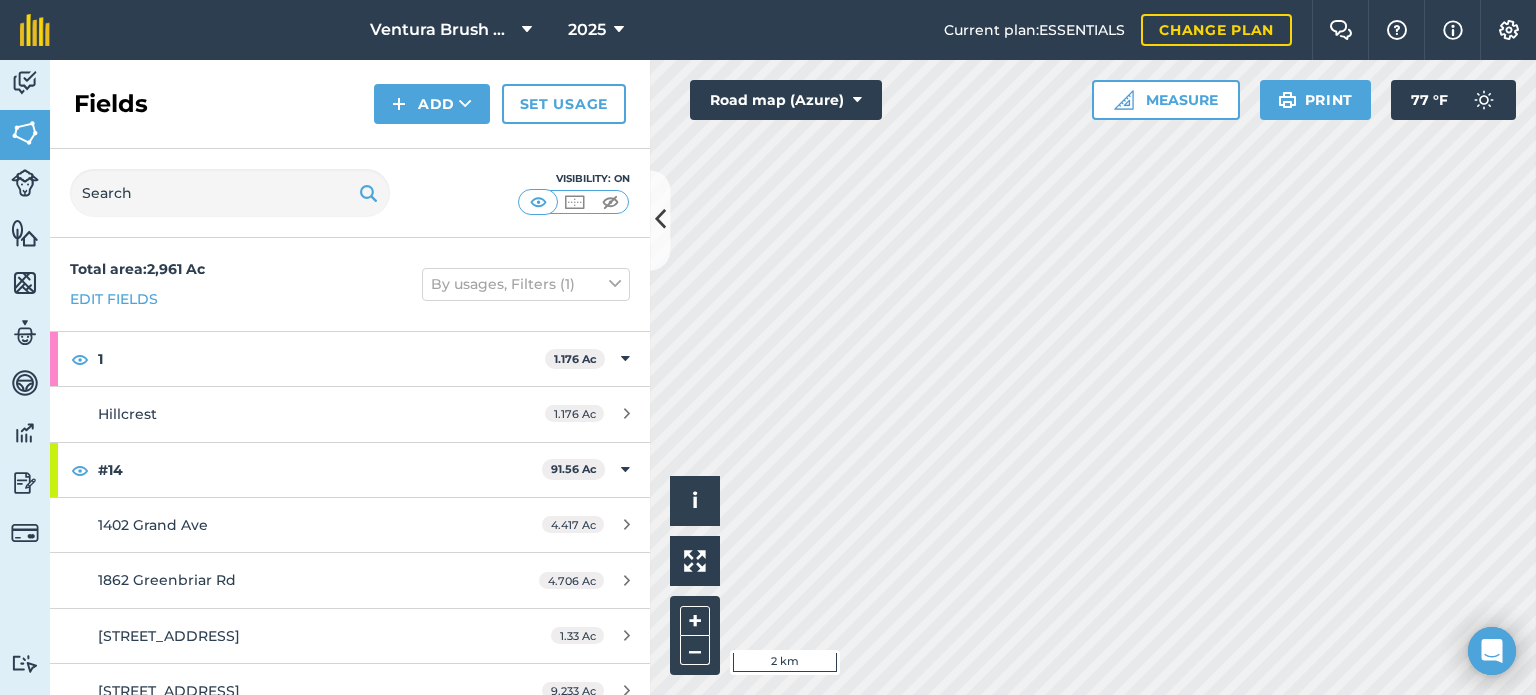 click on "Click to start drawing i © 2025 TomTom, Microsoft 2 km + – Road map (Azure) Measure Print 77   ° F" at bounding box center (1093, 377) 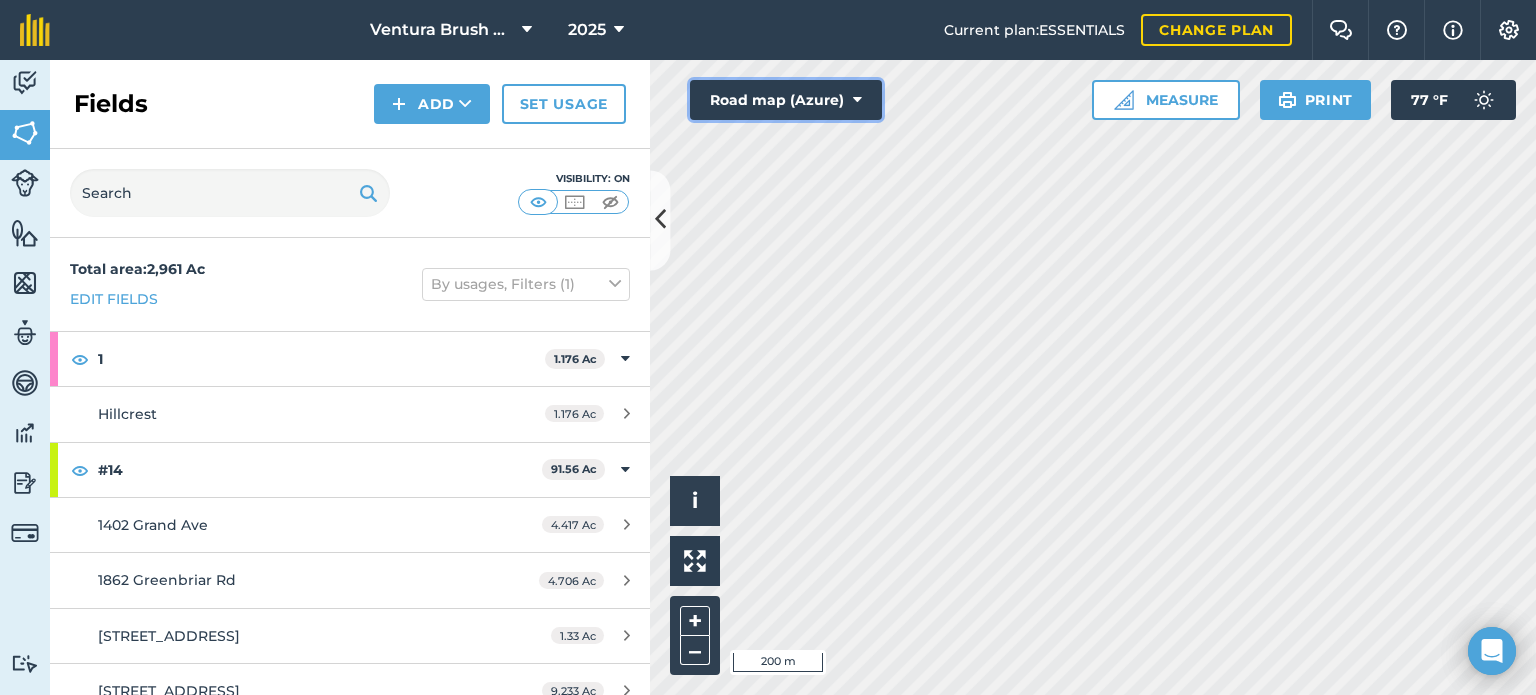 click on "Road map (Azure)" at bounding box center (786, 100) 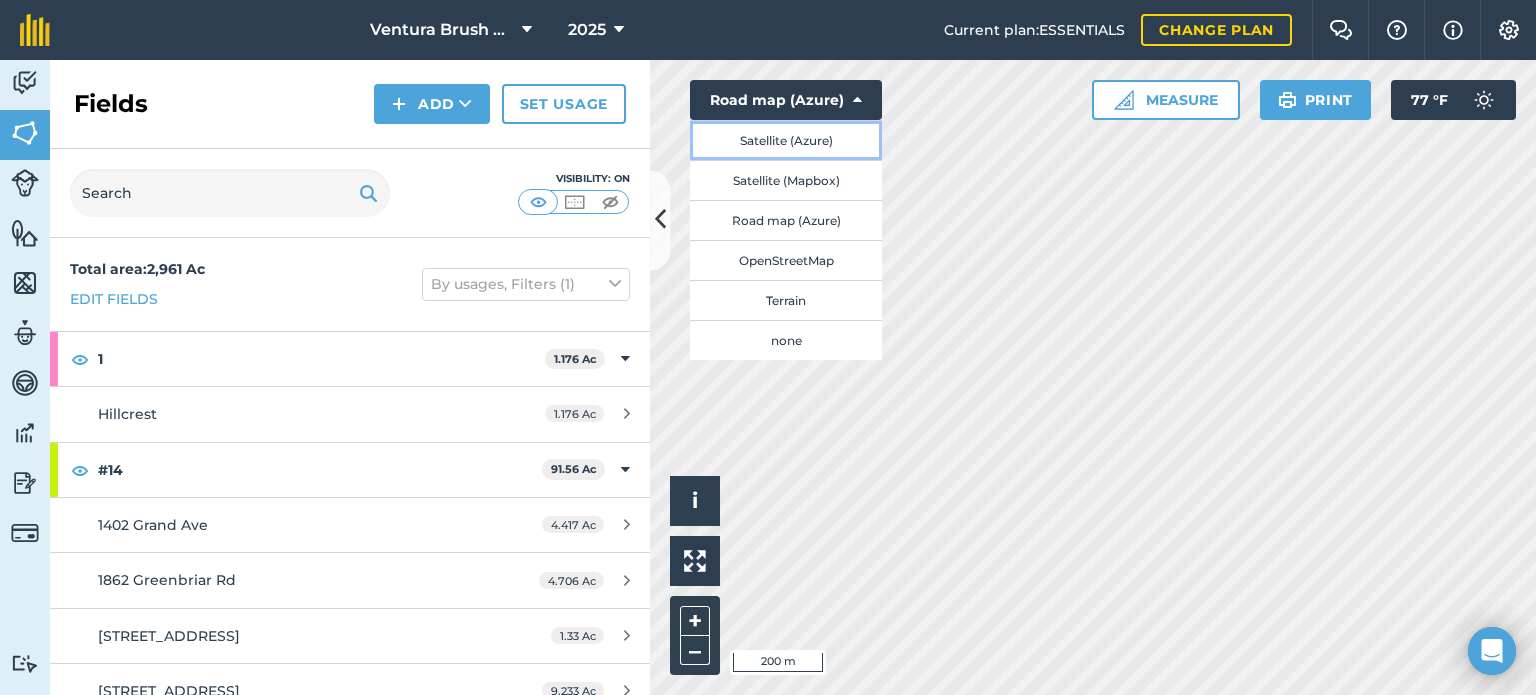 click on "Satellite (Azure)" at bounding box center (786, 140) 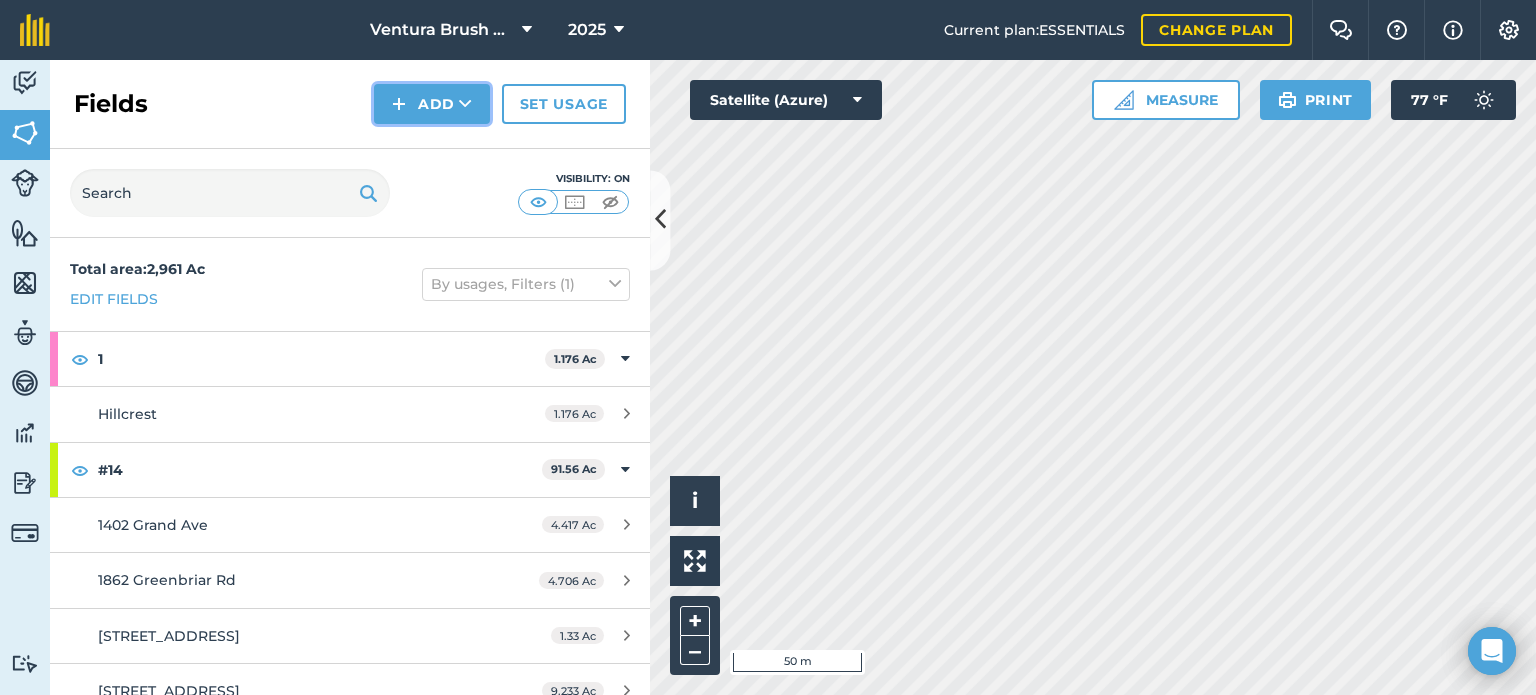 click on "Add" at bounding box center [432, 104] 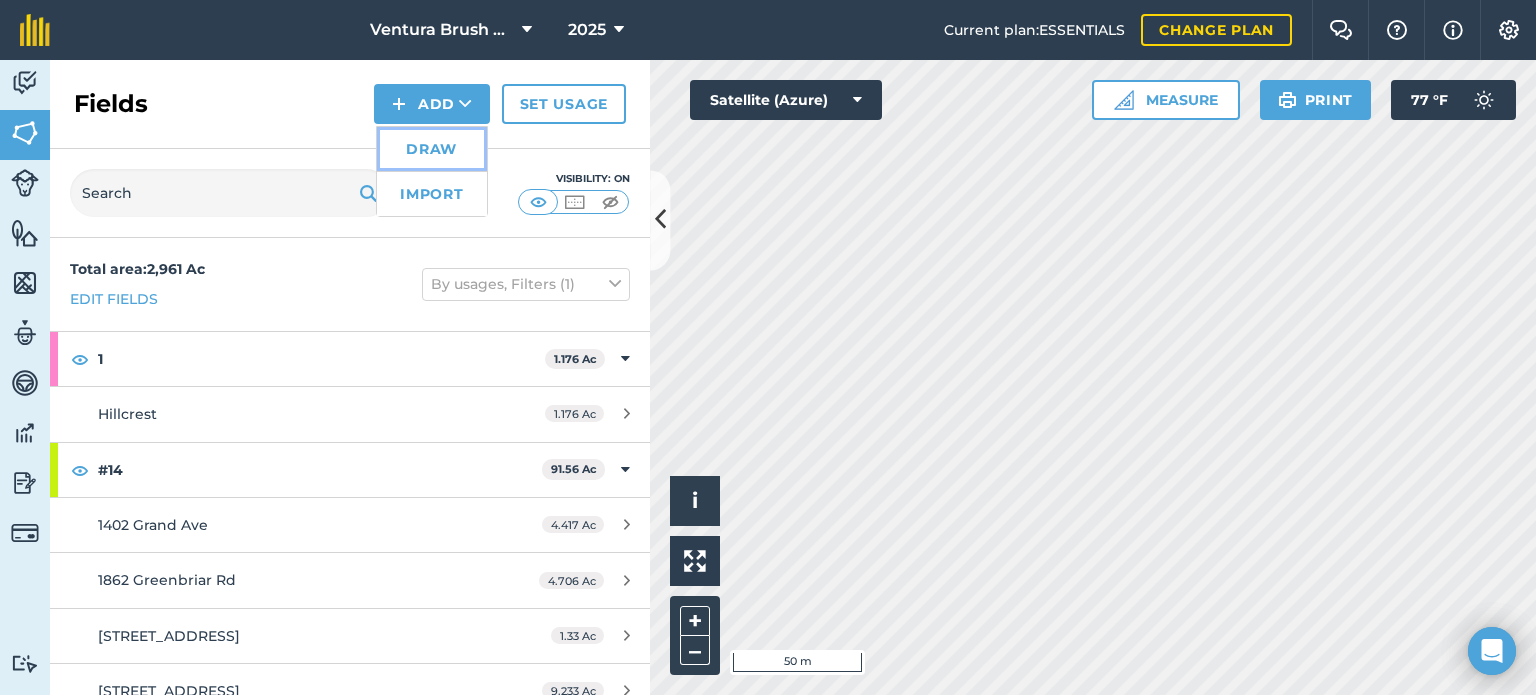 click on "Draw" at bounding box center (432, 149) 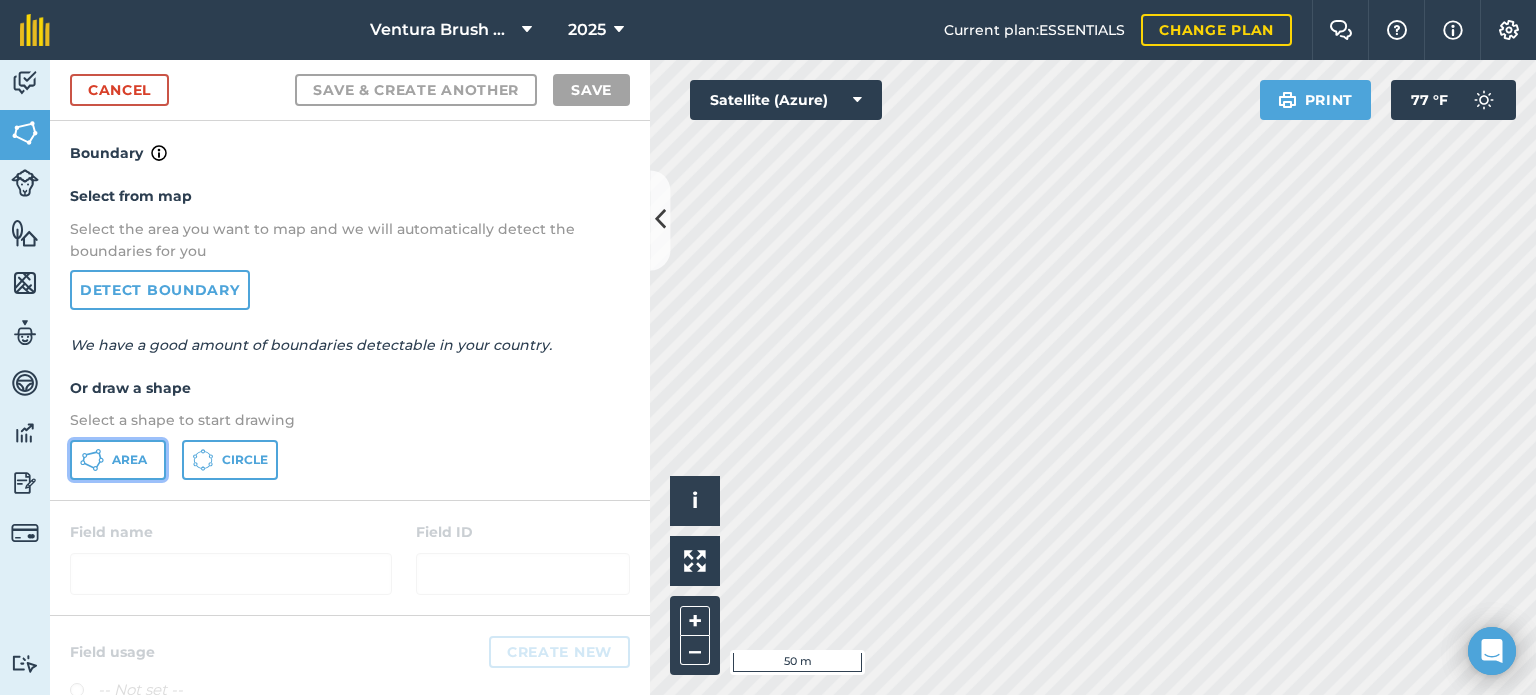 click on "Area" at bounding box center (129, 460) 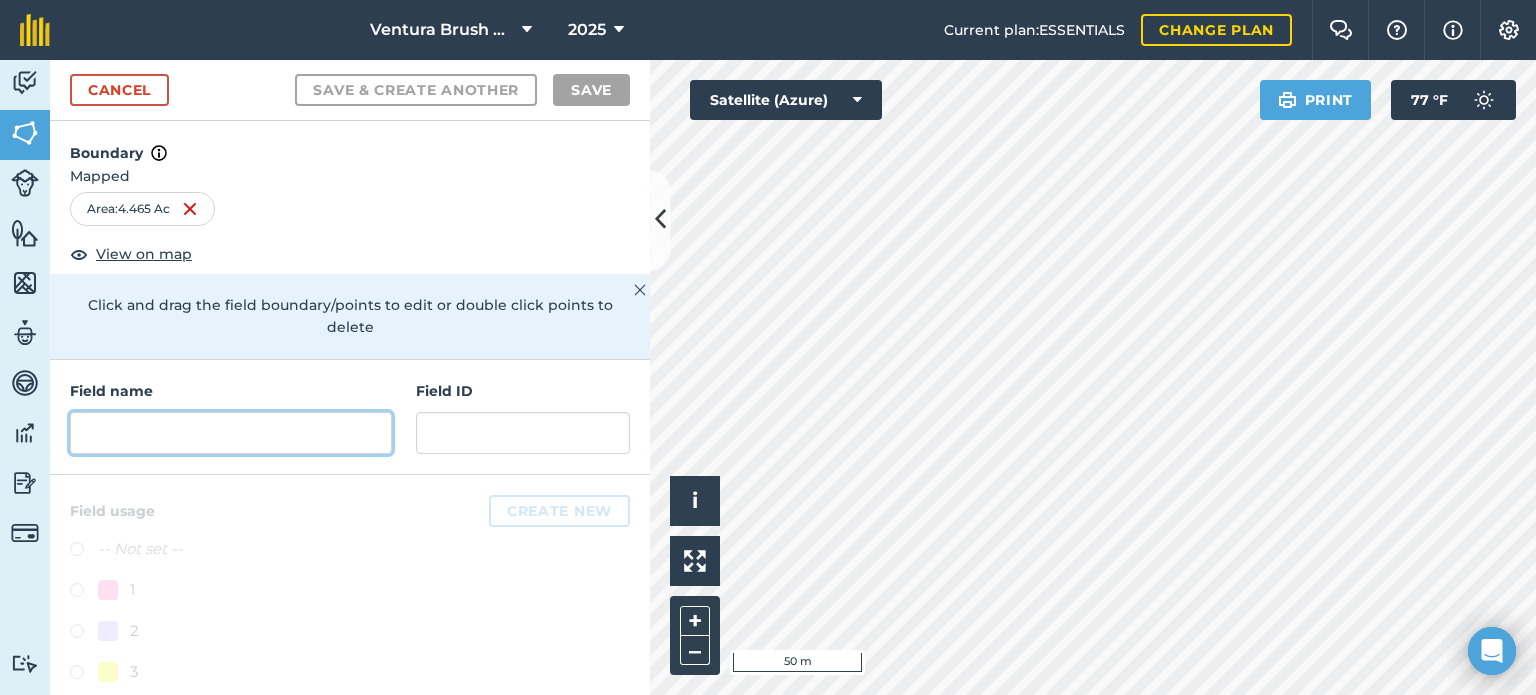 click at bounding box center (231, 433) 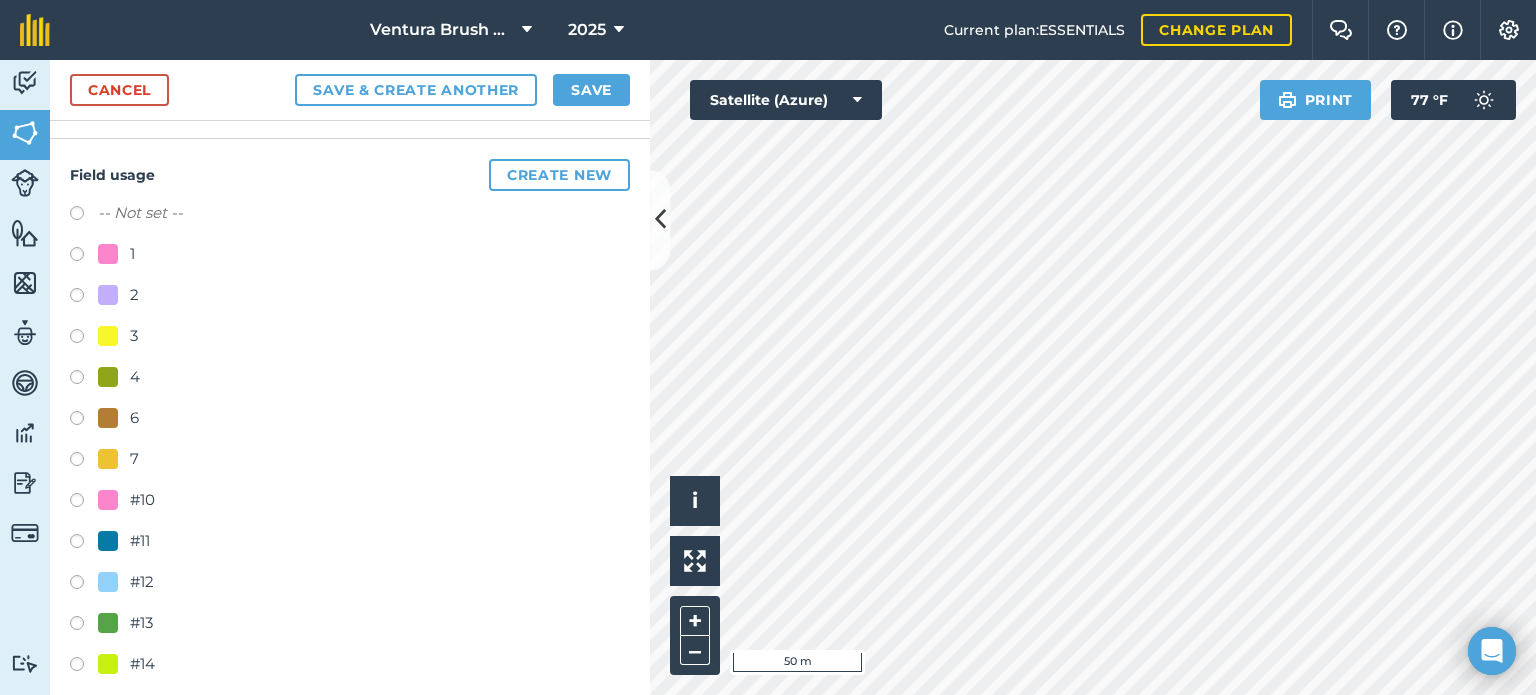 scroll, scrollTop: 400, scrollLeft: 0, axis: vertical 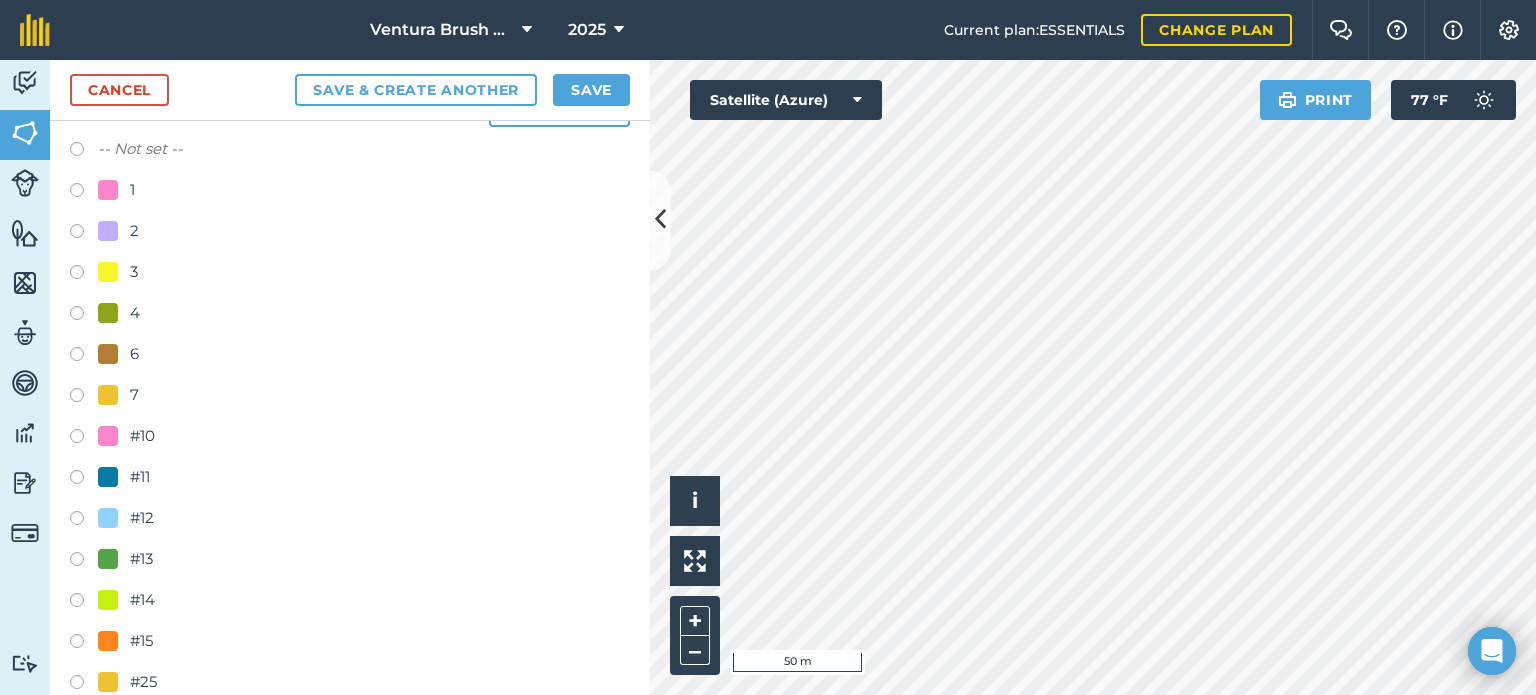 type on "[STREET_ADDRESS]" 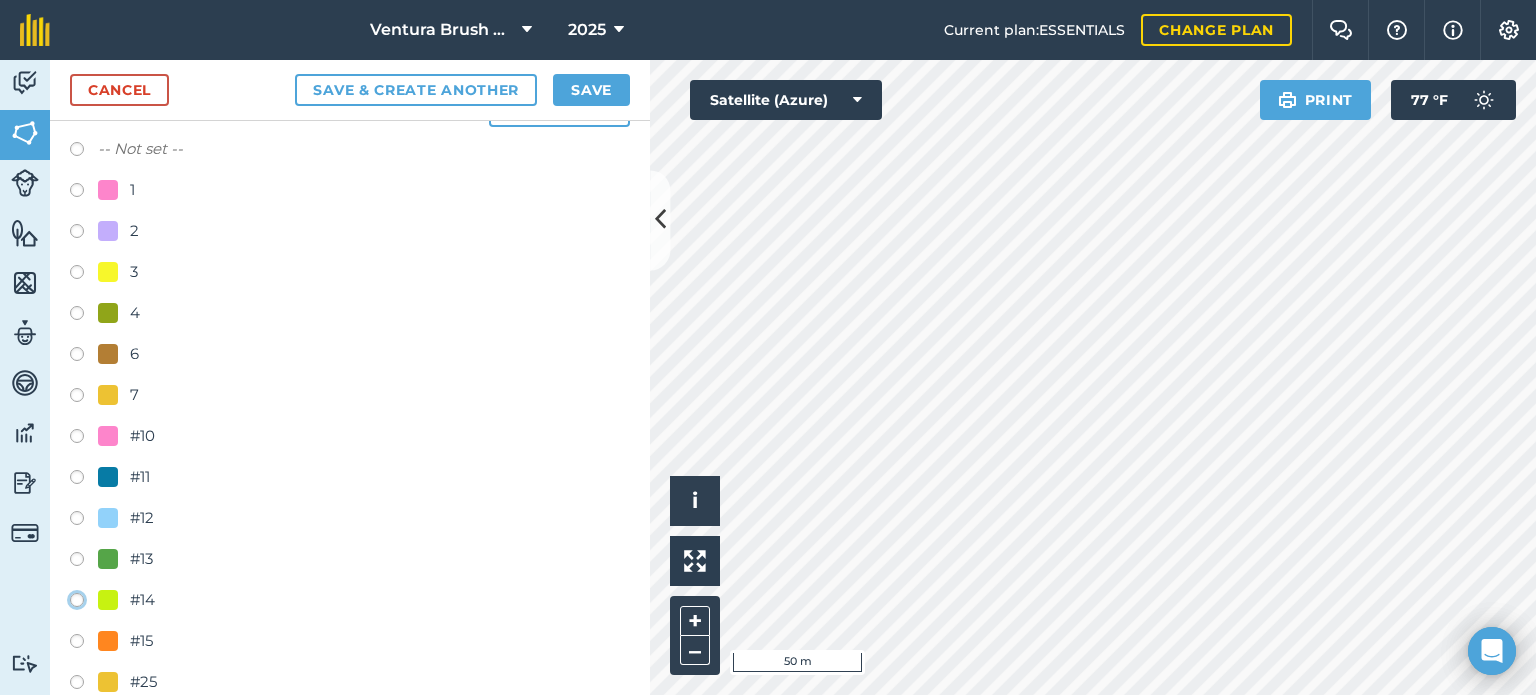 click on "#14" at bounding box center (-9923, 599) 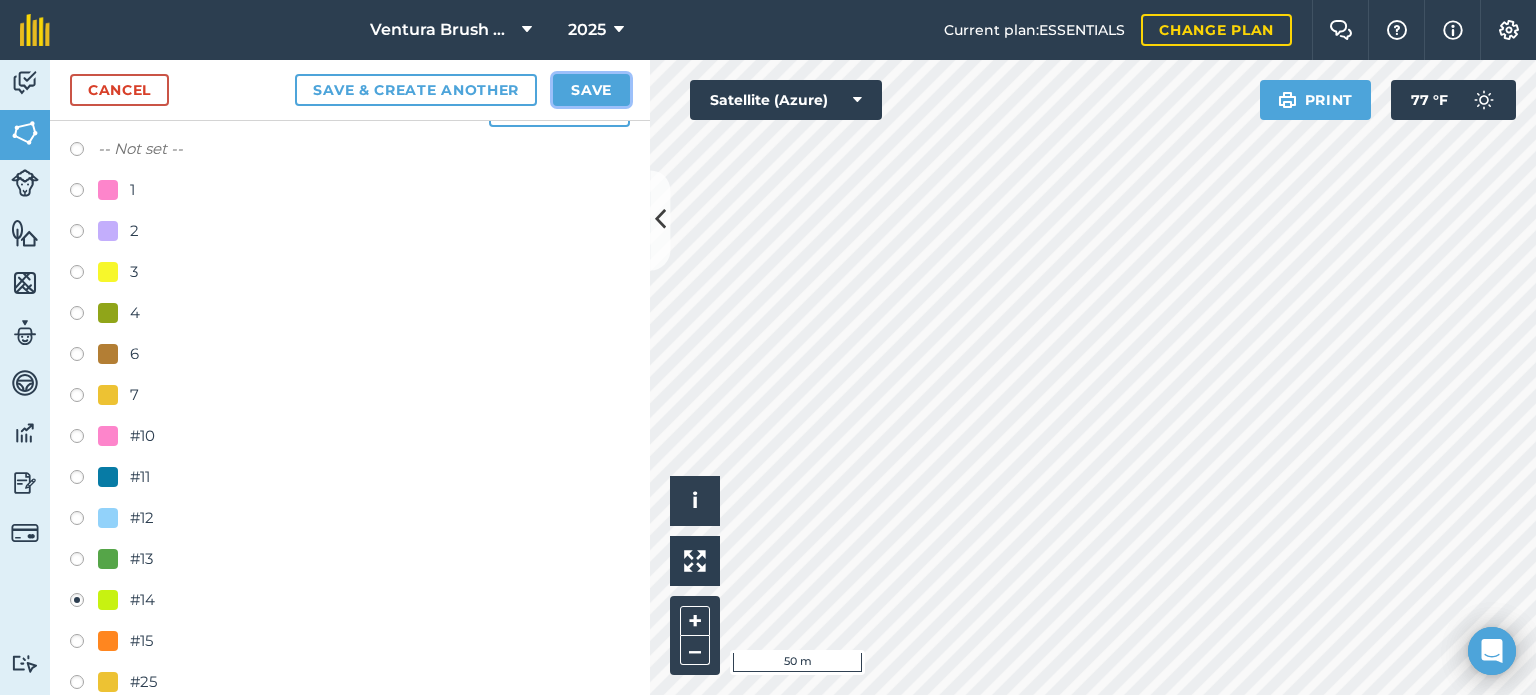 click on "Save" at bounding box center (591, 90) 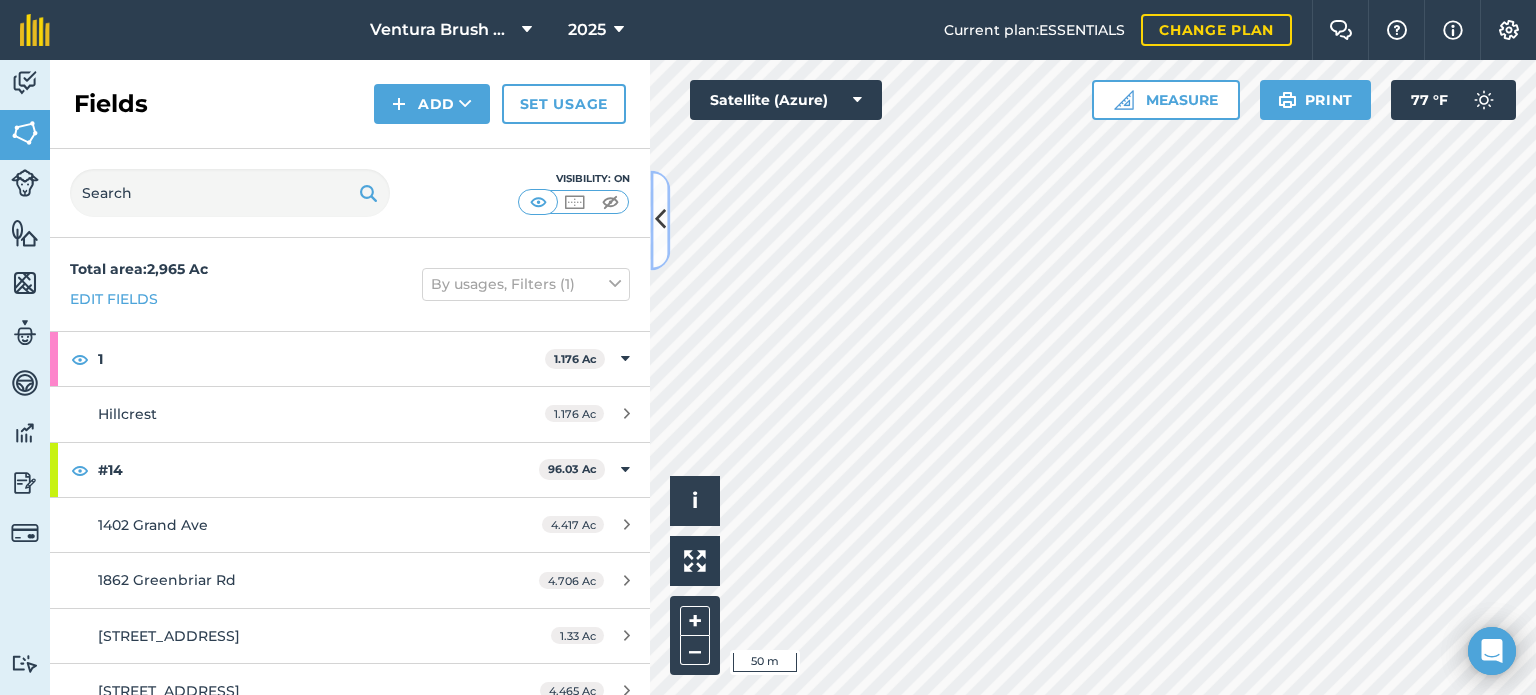 click at bounding box center [660, 220] 